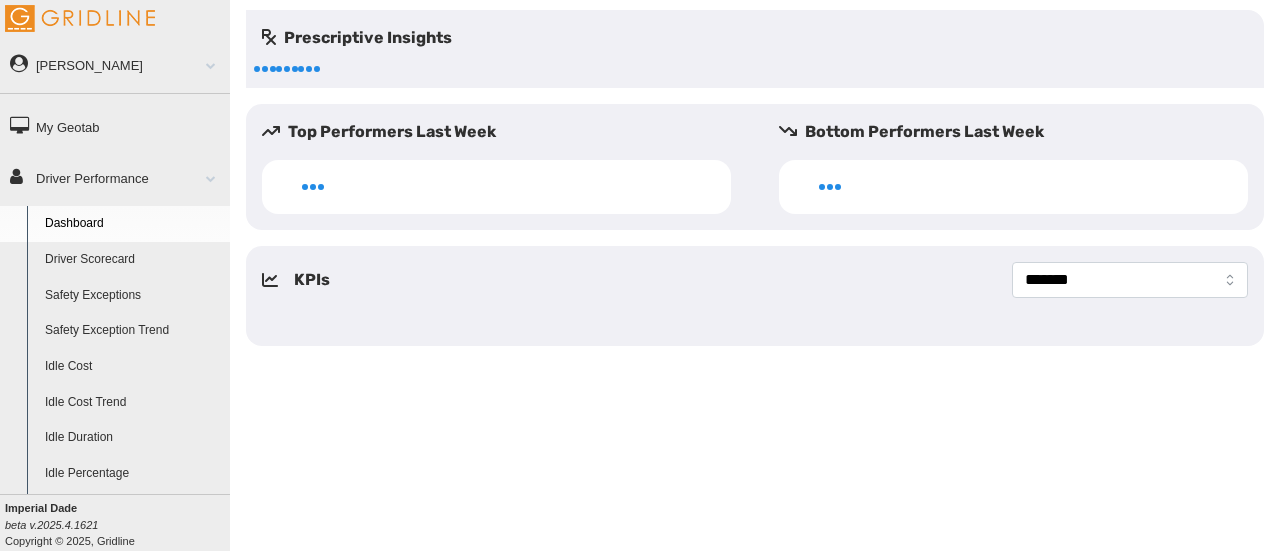 scroll, scrollTop: 0, scrollLeft: 0, axis: both 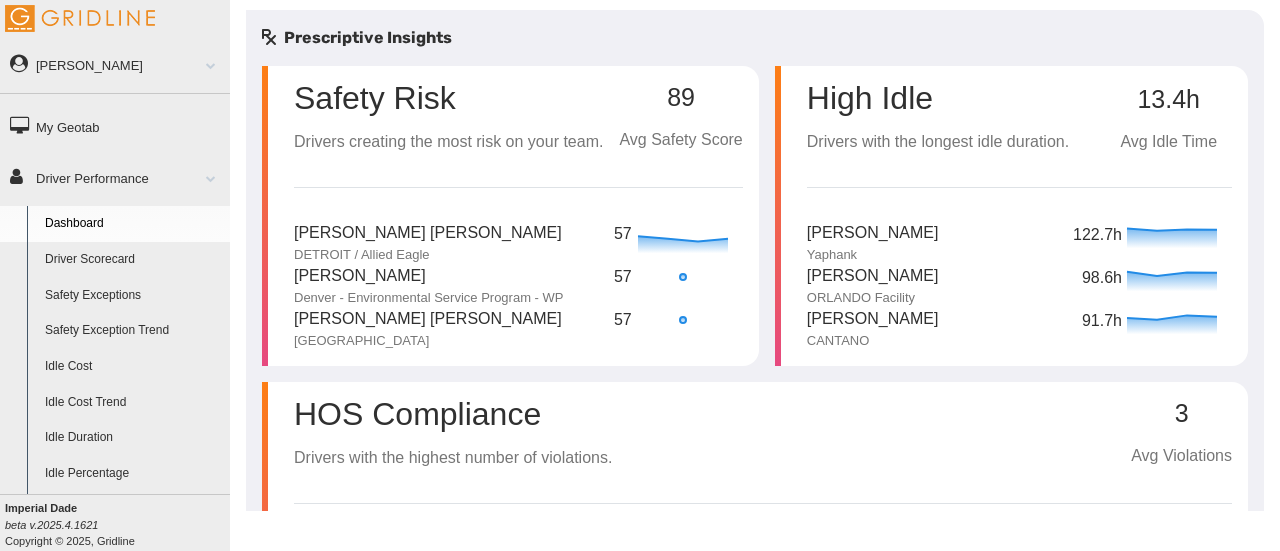 click on "Driver Scorecard" at bounding box center (133, 260) 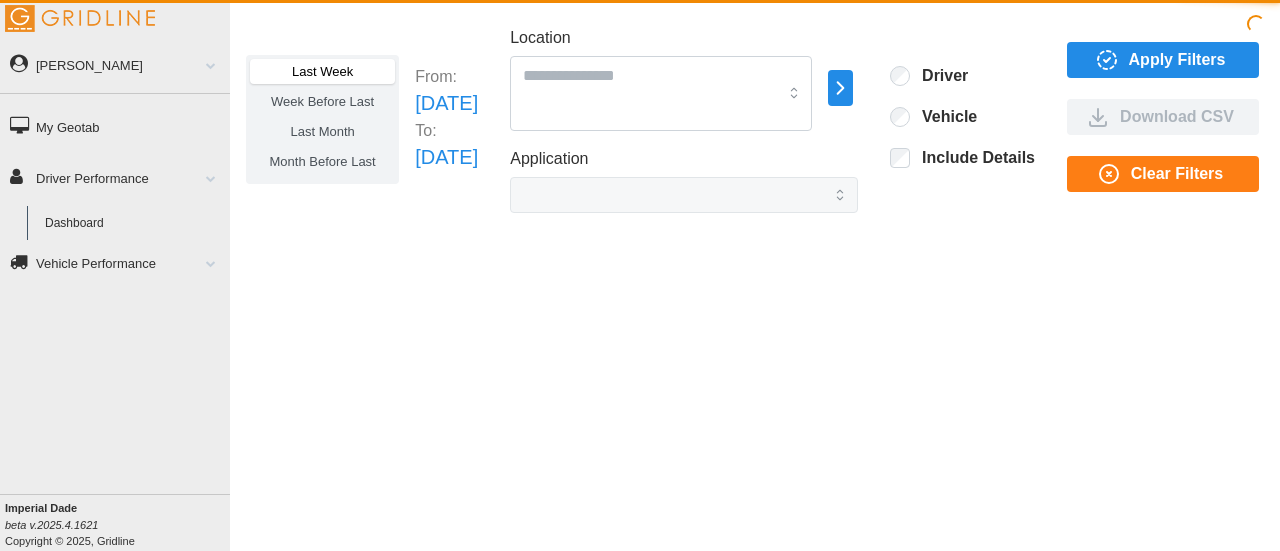 scroll, scrollTop: 0, scrollLeft: 0, axis: both 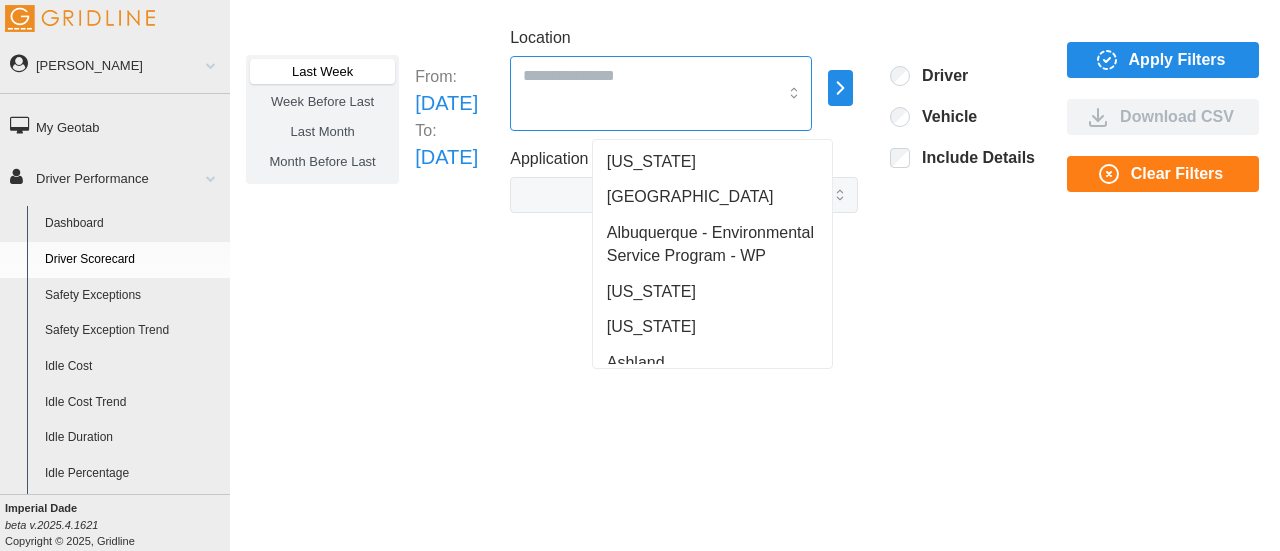 click at bounding box center [661, 93] 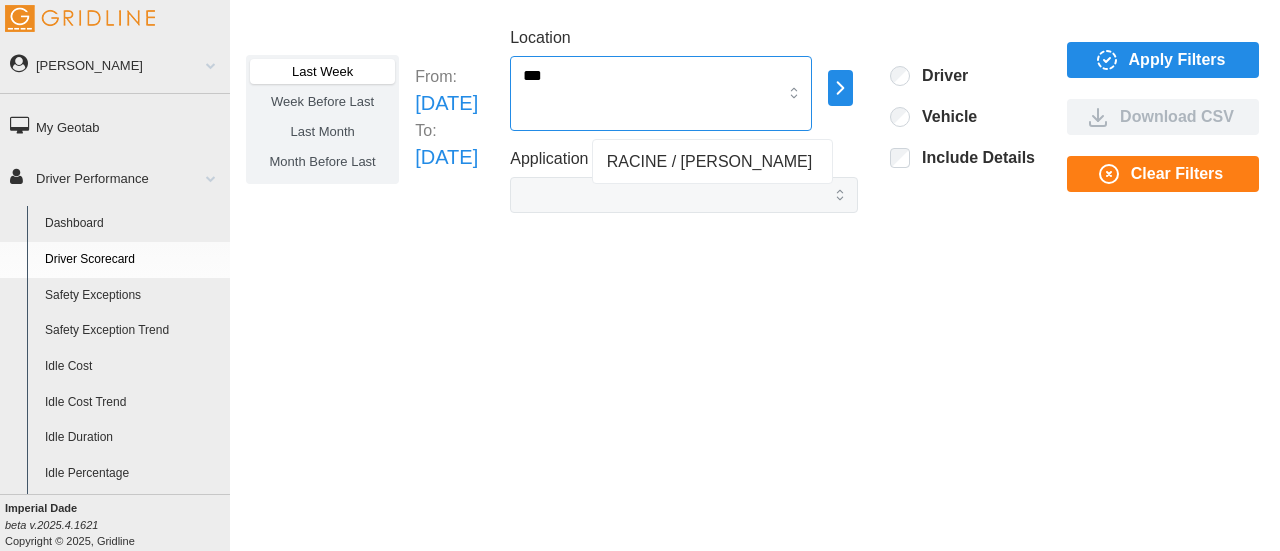 type on "****" 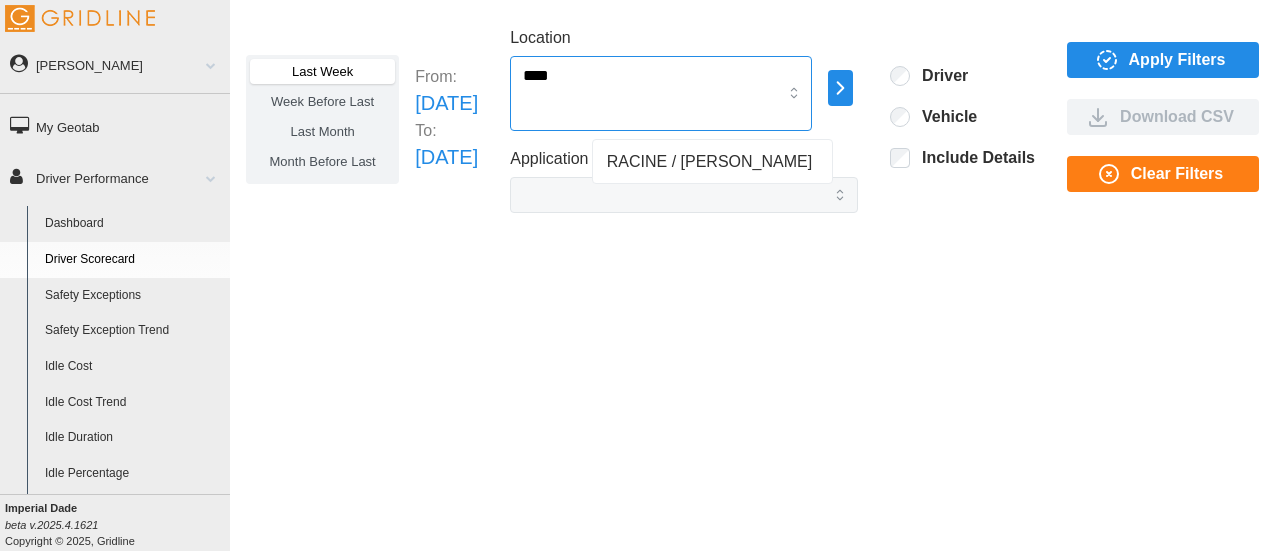 click on "RACINE / [PERSON_NAME]" at bounding box center (712, 162) 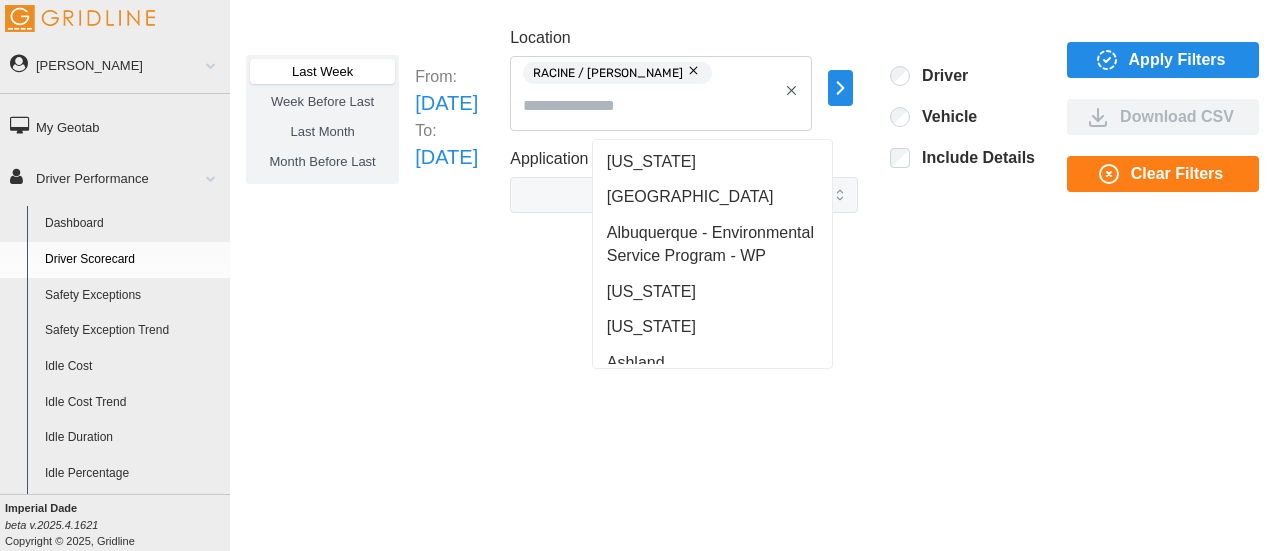 click on "Last Week Week Before Last Last Month Month Before Last From: Sun Jul 13 2025 To: Sat Jul 19 2025 Location RACINE / Kranz Alabama Albuquerque Albuquerque - Environmental Service Program - WP Arizona Arkansas Ashland Atlanta Facility - Lithia Springs Auburn - Loxley Austin Birmingham - Lithia Springs Birmingham Facility - American Osment Bordentown BOWLING GREEN / Nichols BOWLING GREEN ESP / Nichols Brownsburg Brownsburg Service Department Brownsville California CANTANO Central Region CHARLESTON - Jacksonville Charleston - Paper Chemical Supply Charlotte NC Chelsea/Harbour Chino Cincinnati / Mailender City of Industry Cleveland  Service Department / Nichols Colorado COLUMBIA - Lithia Springs Columbus - Lithia Springs Columbus / Classic Solutions Connecticut Corpus Christi Country Clean Paper Supply - NJ Decatur - APT / North Alabama Chemical Decatur / R.D. McMillen Denver Denver - Dispenser Installation Program - WP Denver - Environmental Service Program - WP Denver - Equipment Service Department - WP Florida" at bounding box center [755, 260] 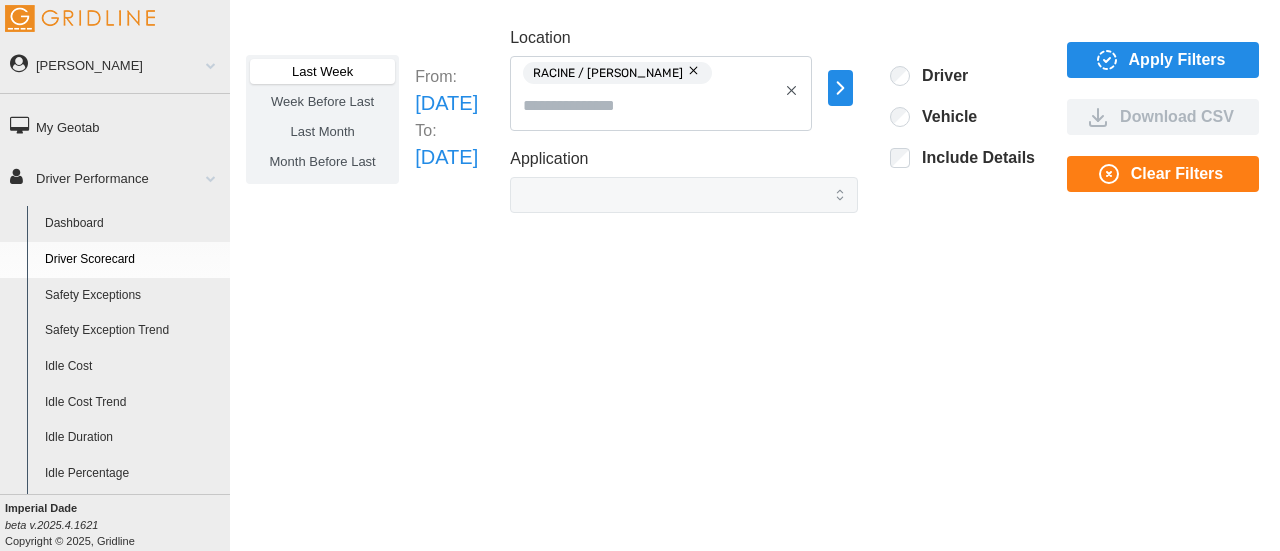 click on "Apply Filters" at bounding box center [1177, 60] 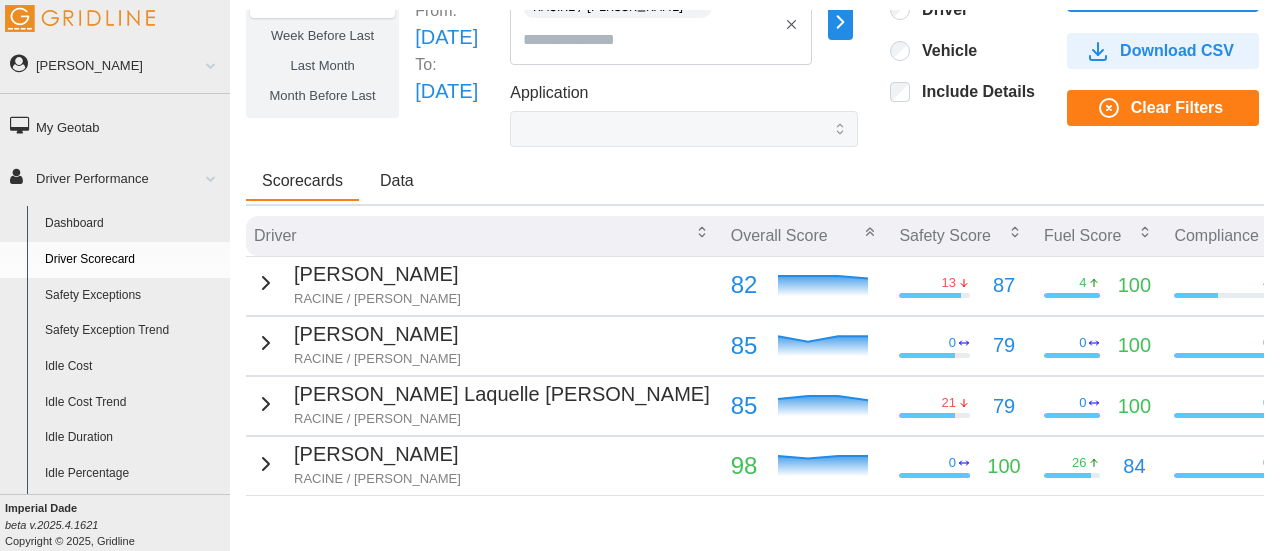 scroll, scrollTop: 132, scrollLeft: 0, axis: vertical 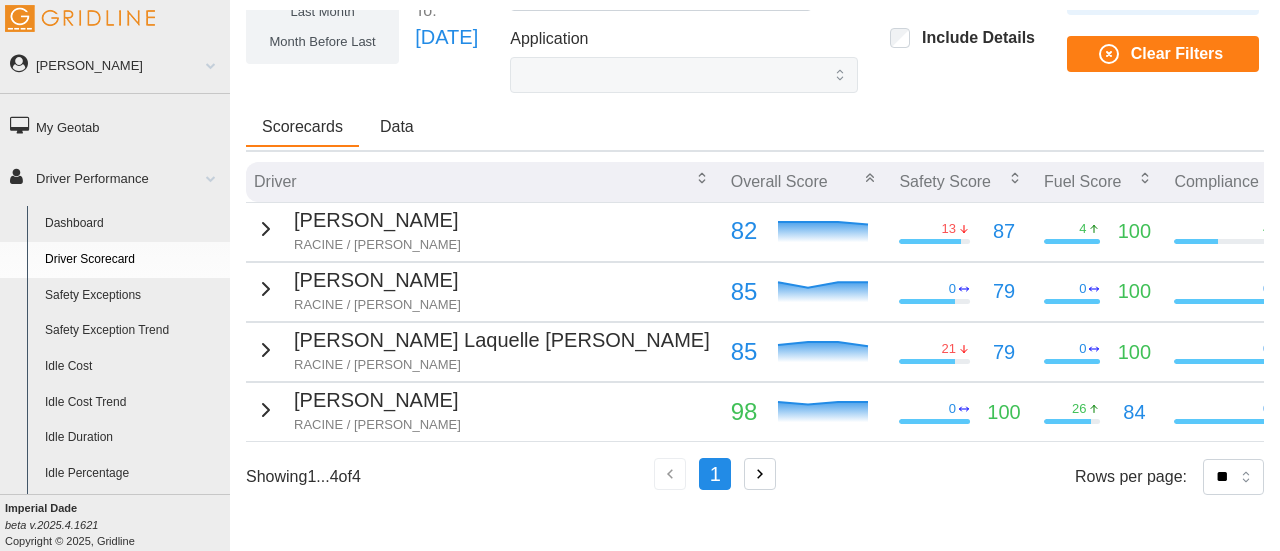 click on "Driver Overall Score Safety Score Fuel Score Compliance Score Terrell Sanders RACINE / Kranz 82 13   87   4   100   4   40   2 Total Safety Scorecard Events 1311 Distance Driven (Miles) 2.4 h Idle Duration  7.1 % Idle %  31.1 h Drive Time Rule Score # of Events Following Distance (C)   40 1 Idle Time   100 7.1 % Mobile Device Distraction (C)   100 0 No Seatbelt (C)   100 0 HOS Violations   40 1 Red Light   100 0 Speed > 10 mph   100 0 Miguel Berroa RACINE / Kranz 85 0   79   0   100   0   100   1 Total Safety Scorecard Events 130 Distance Driven (Miles) 0 h Idle Duration  0.0 % Idle %  0.8 h Drive Time Rule Score # of Events Following Distance (C)   0 1 Idle Time   100 0.0 % Mobile Device Distraction (C)   100 0 No Seatbelt (C)   100 0 HOS Violations   100 0 Red Light   100 0 Speed > 10 mph   100 0 Joseph Laquelle Thomas RACINE / Kranz 85 21   79   0   100   0   100   2 Total Safety Scorecard Events 1079 Distance Driven (Miles) 2.1 h Idle Duration  7.5 % Idle %  26.1 h Drive Time Rule Score # of Events   100" at bounding box center (755, 337) 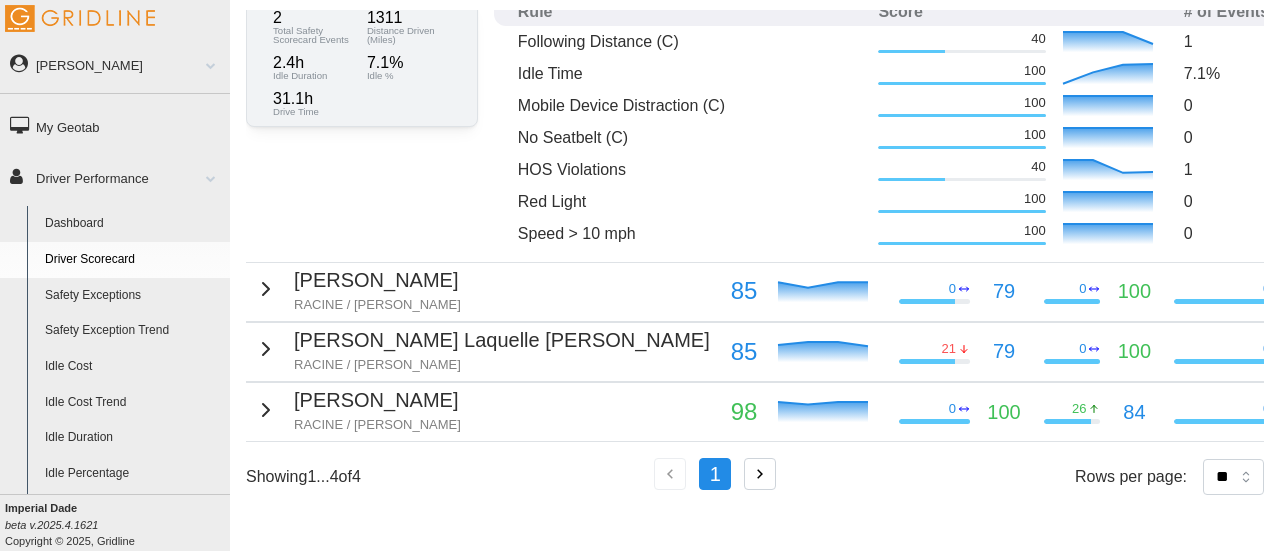 scroll, scrollTop: 422, scrollLeft: 0, axis: vertical 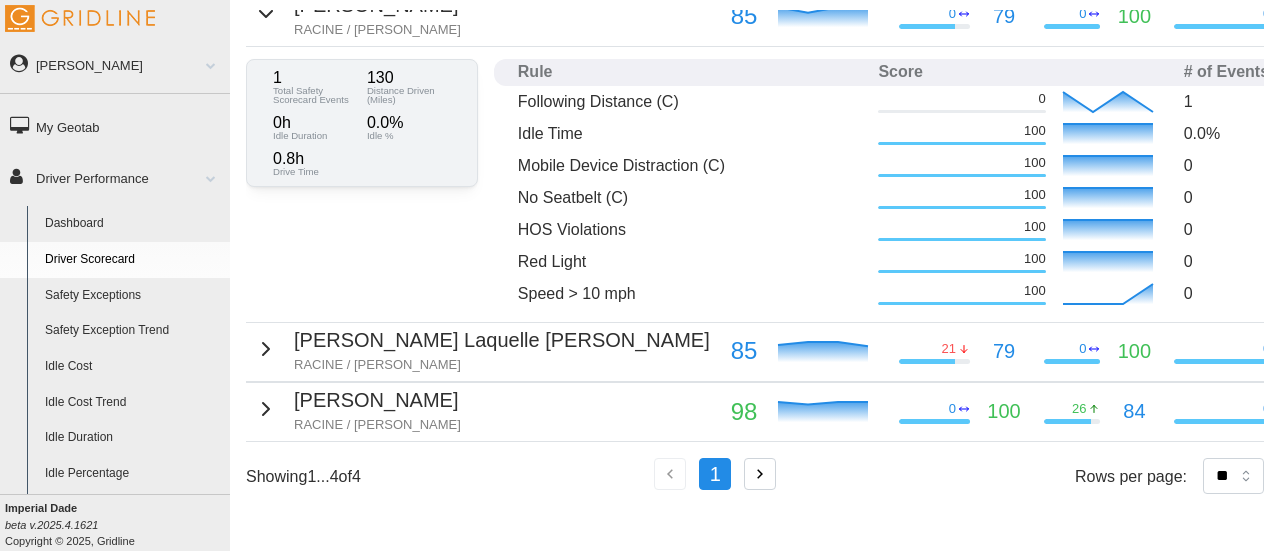 click 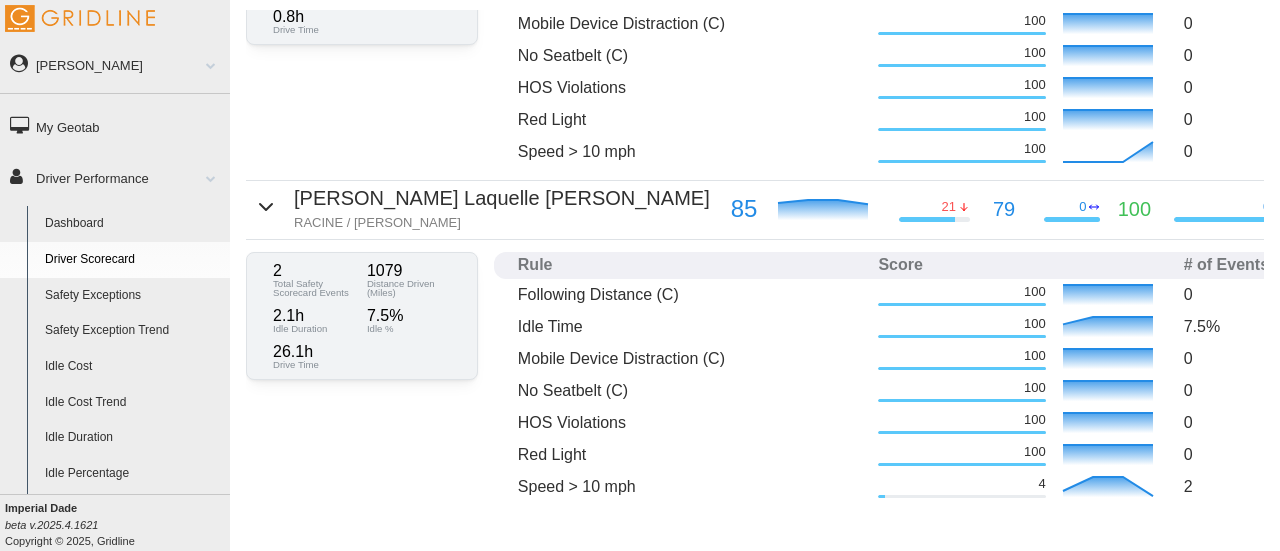 scroll, scrollTop: 882, scrollLeft: 0, axis: vertical 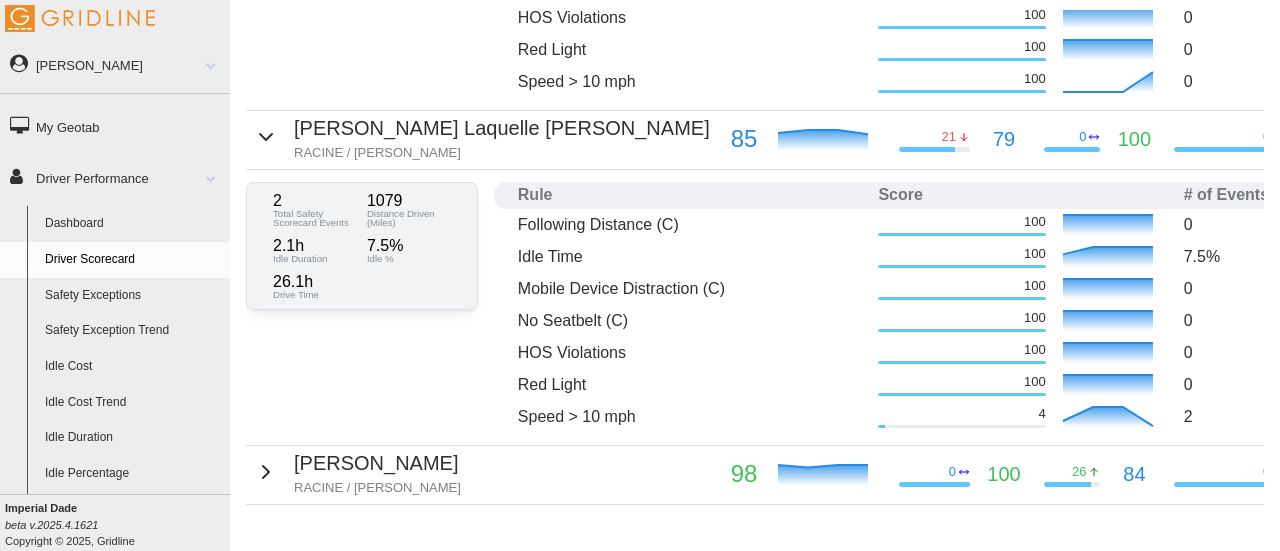 click on "Joseph Laquelle Thomas RACINE / Kranz" at bounding box center (484, 139) 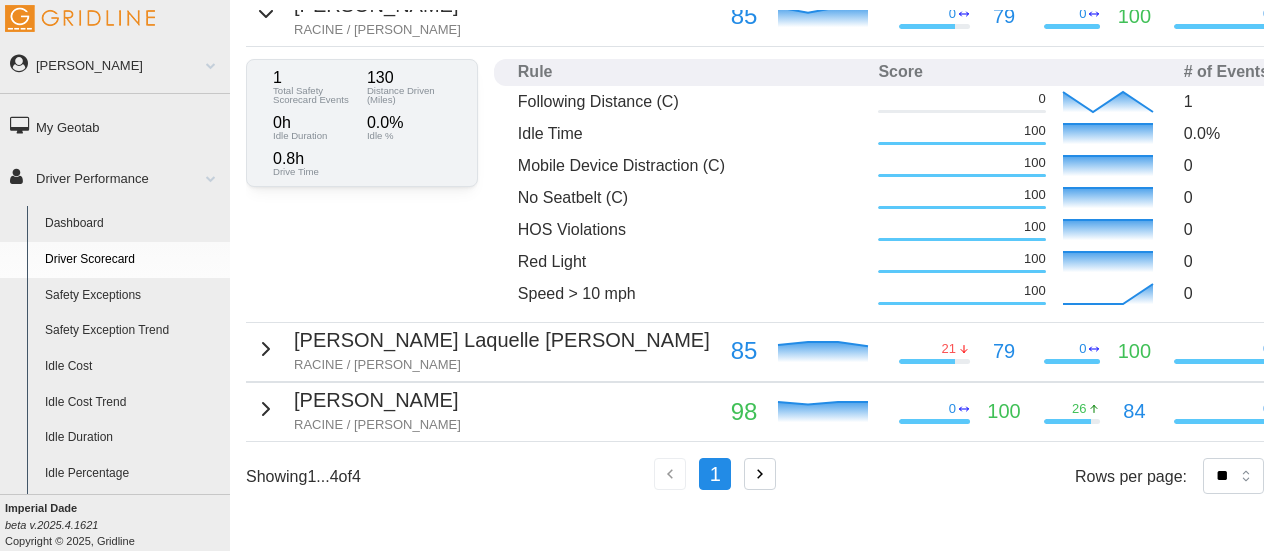 scroll, scrollTop: 697, scrollLeft: 0, axis: vertical 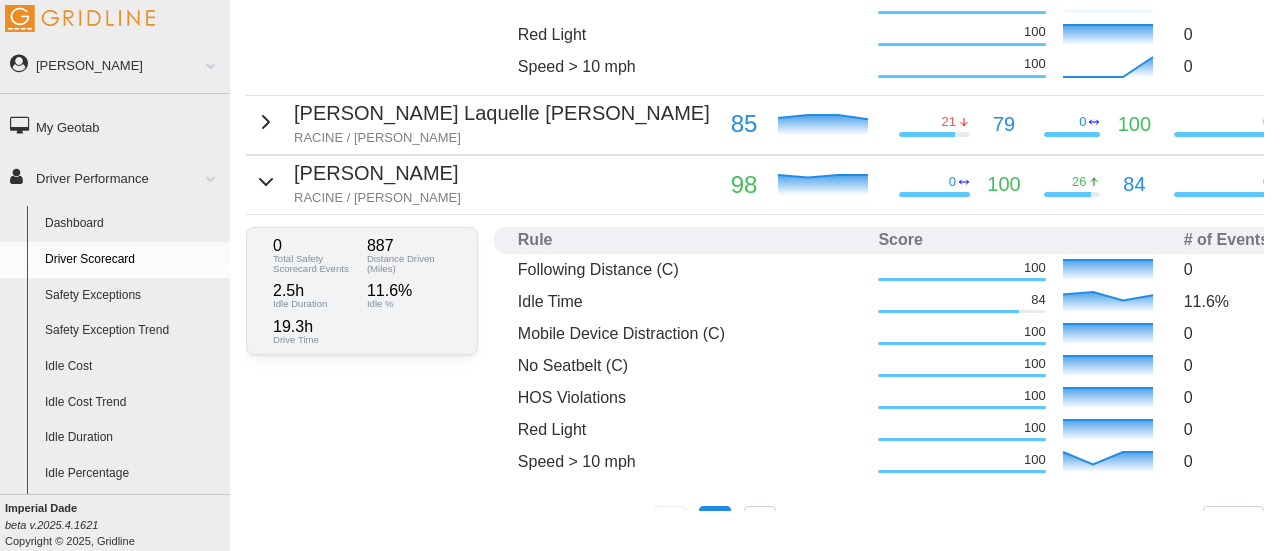 click 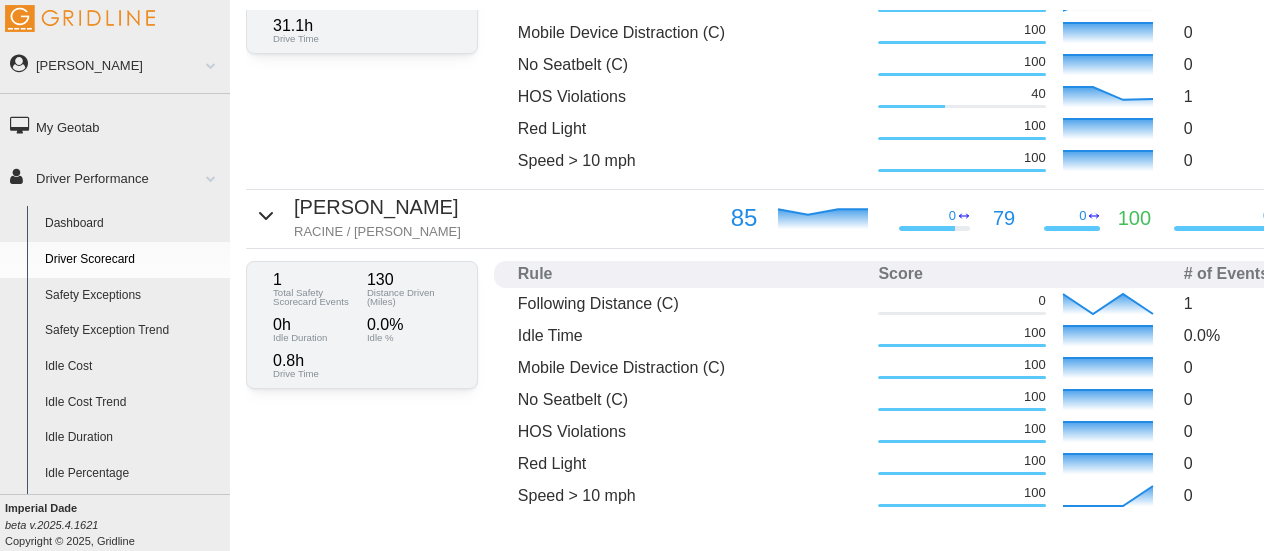 scroll, scrollTop: 382, scrollLeft: 0, axis: vertical 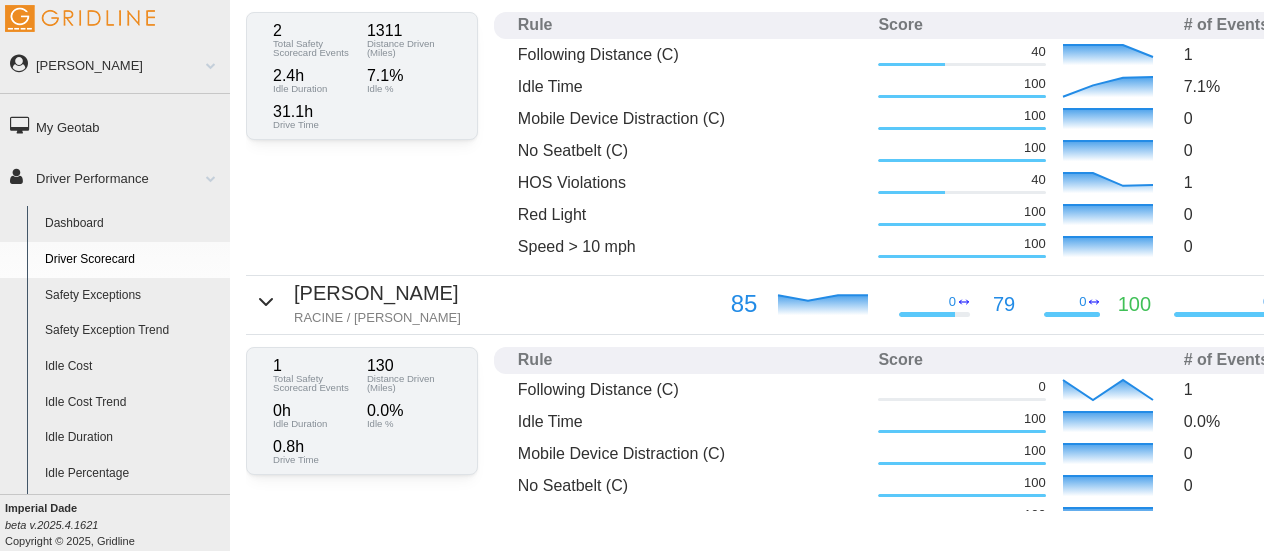 click 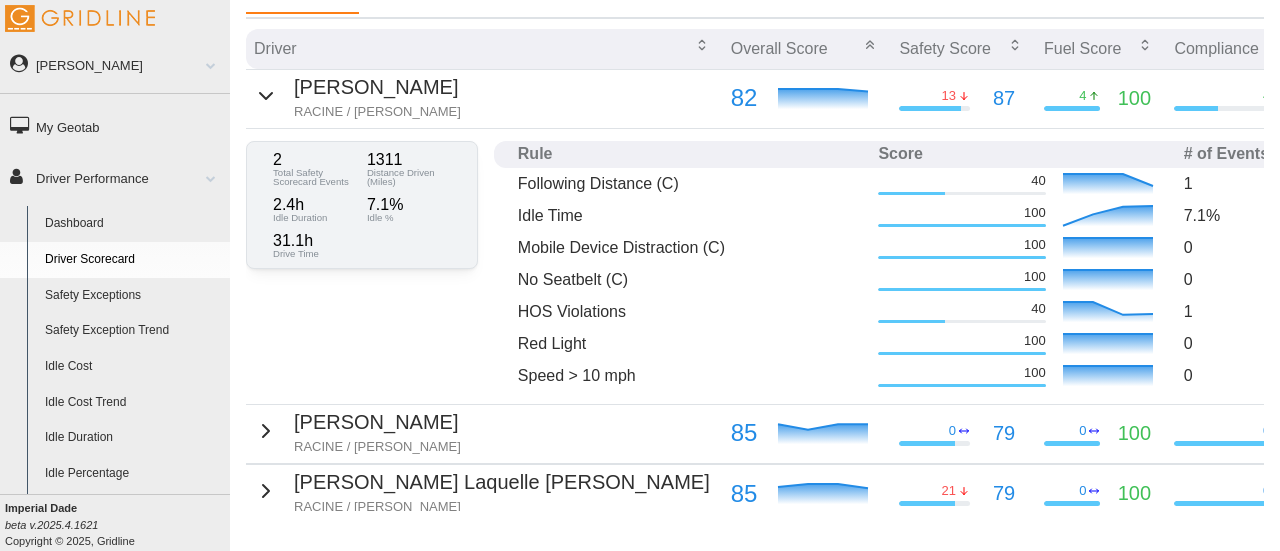 scroll, scrollTop: 182, scrollLeft: 0, axis: vertical 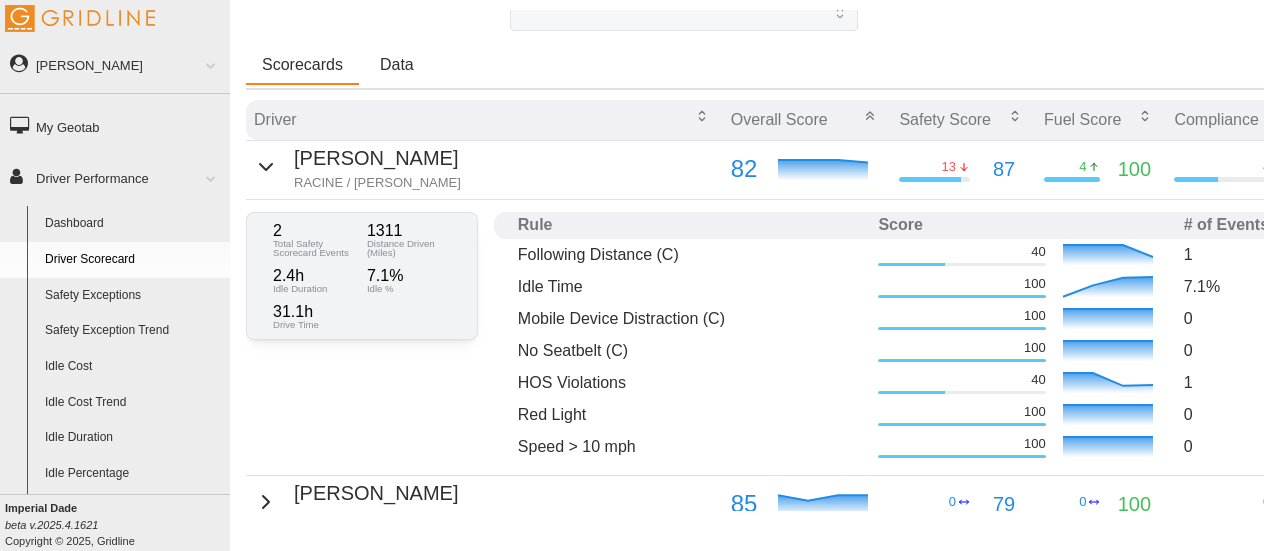 click 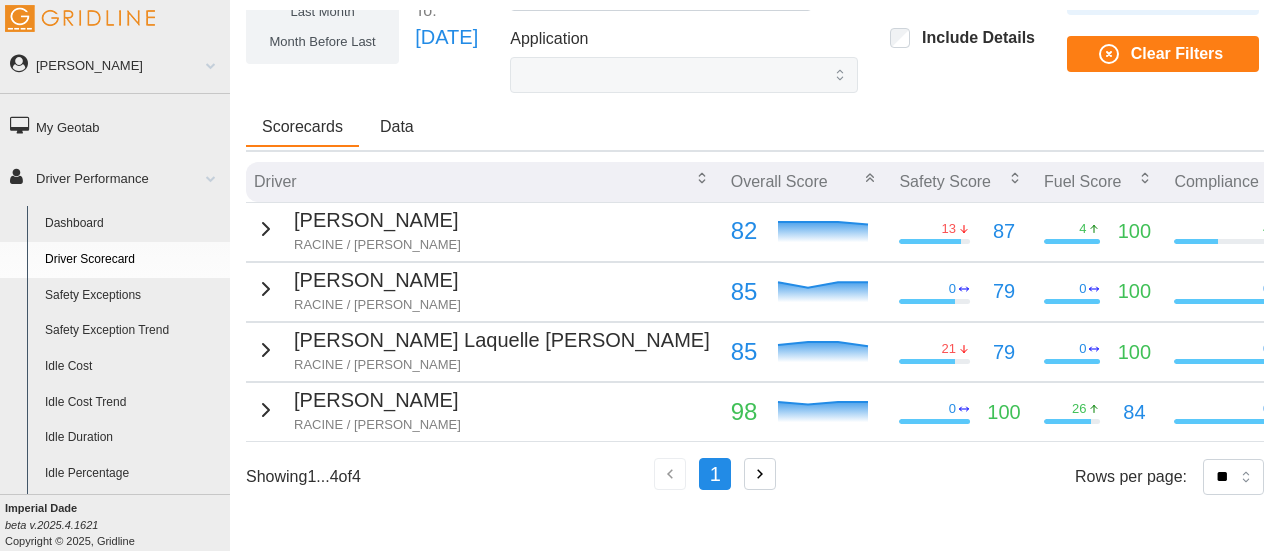 scroll, scrollTop: 132, scrollLeft: 0, axis: vertical 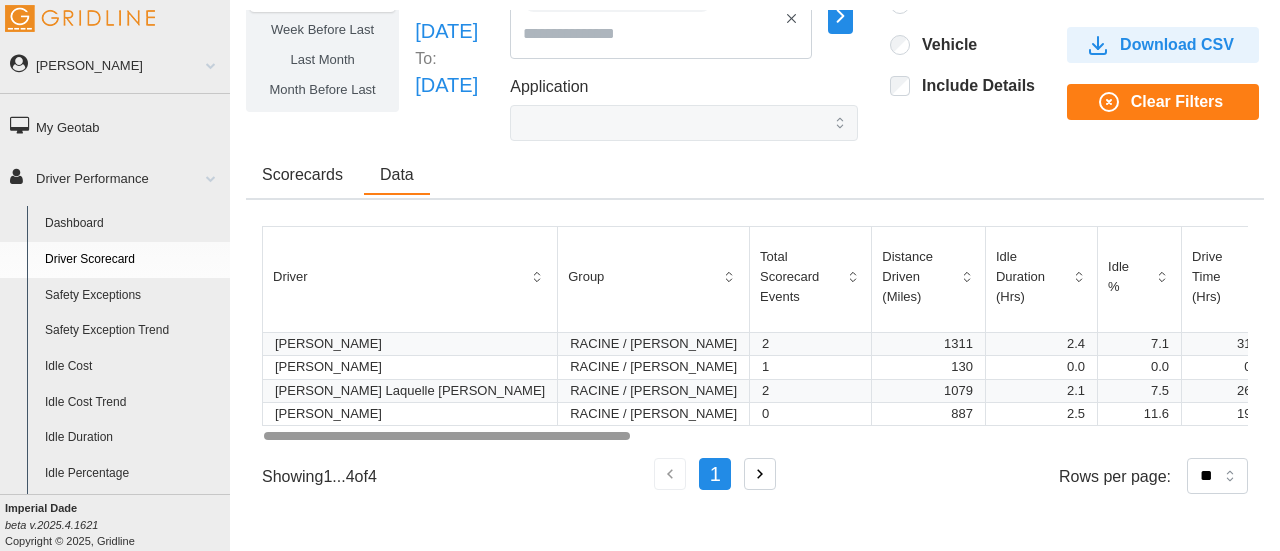 click on "Scorecards" at bounding box center [302, 176] 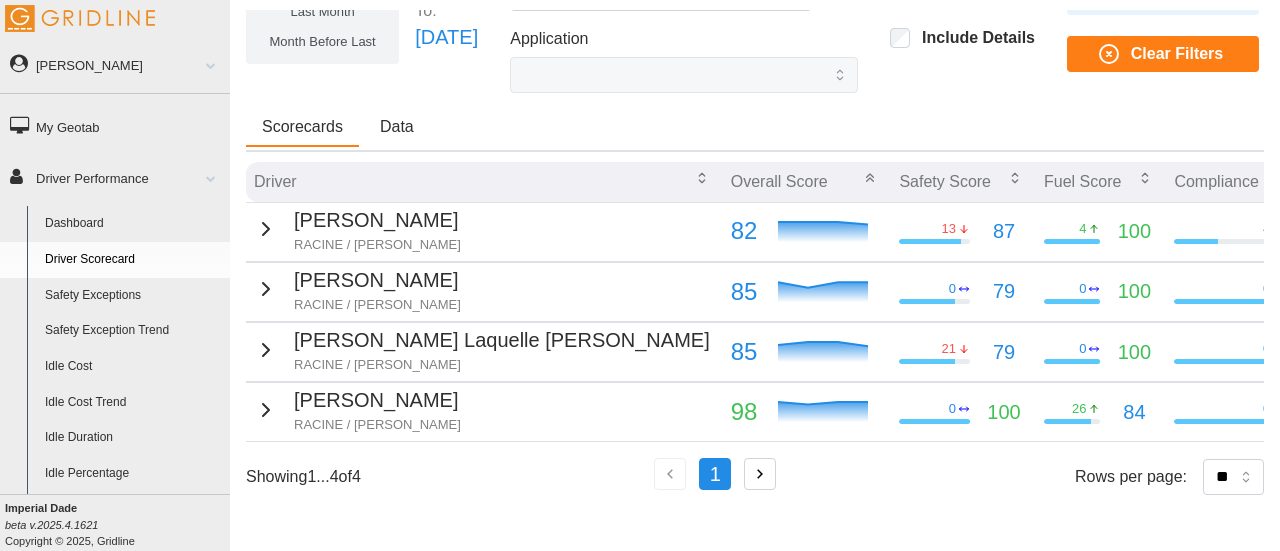 scroll, scrollTop: 132, scrollLeft: 0, axis: vertical 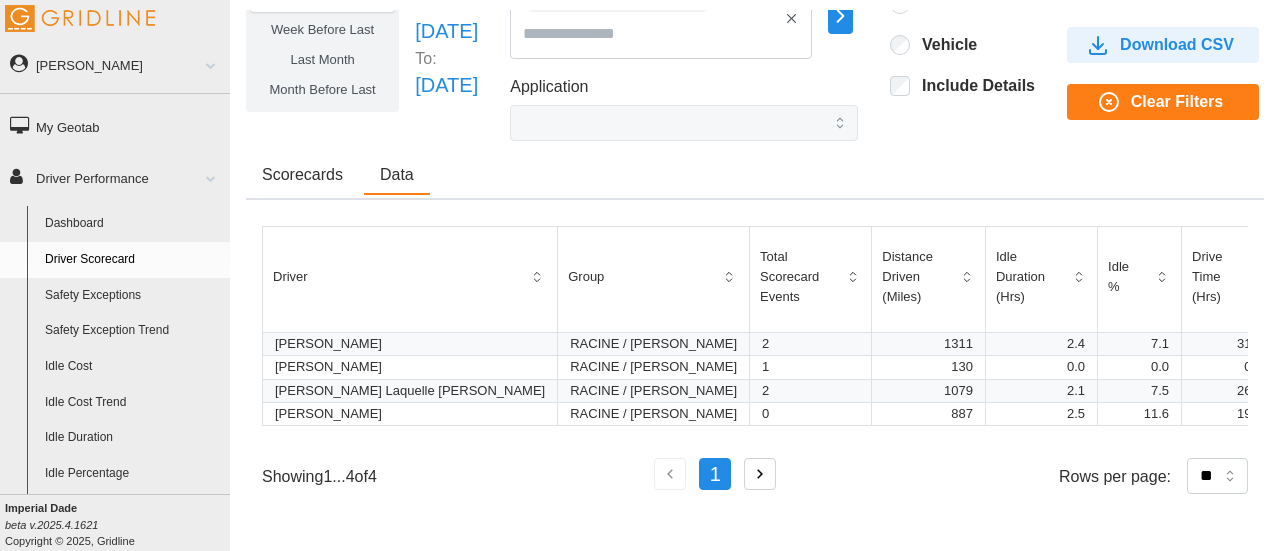click on "Safety Exceptions" at bounding box center [133, 296] 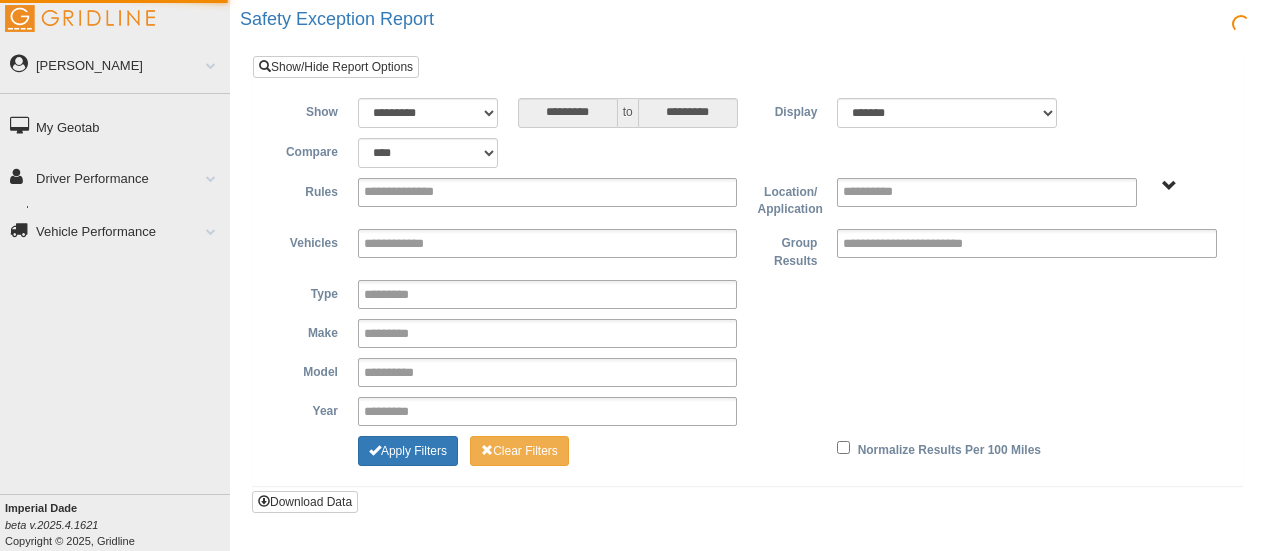 scroll, scrollTop: 0, scrollLeft: 0, axis: both 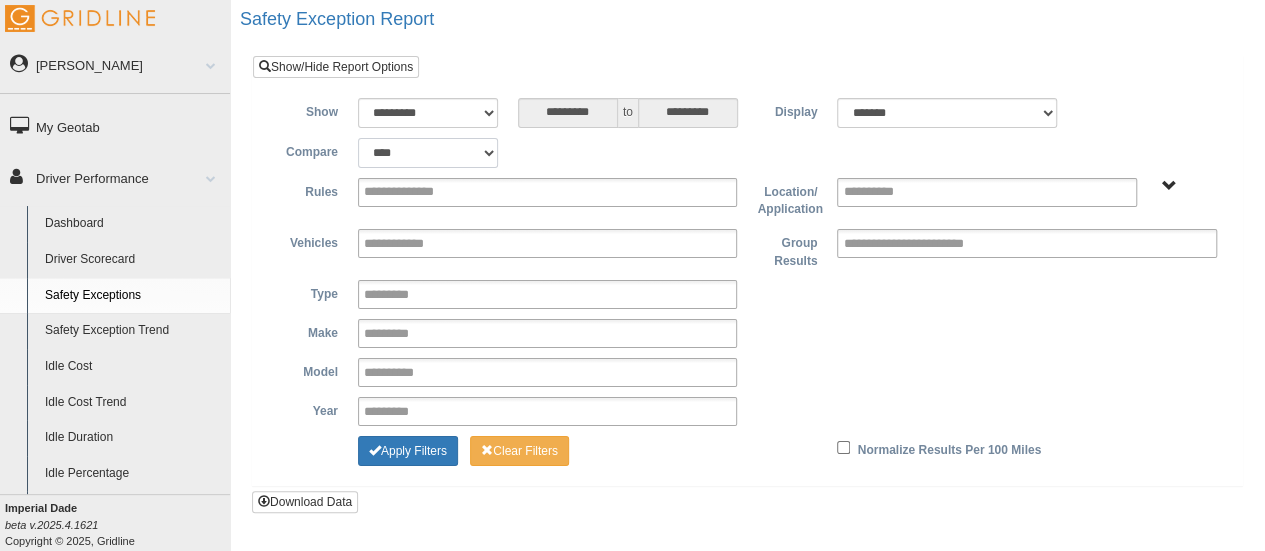 click on "**********" at bounding box center (428, 153) 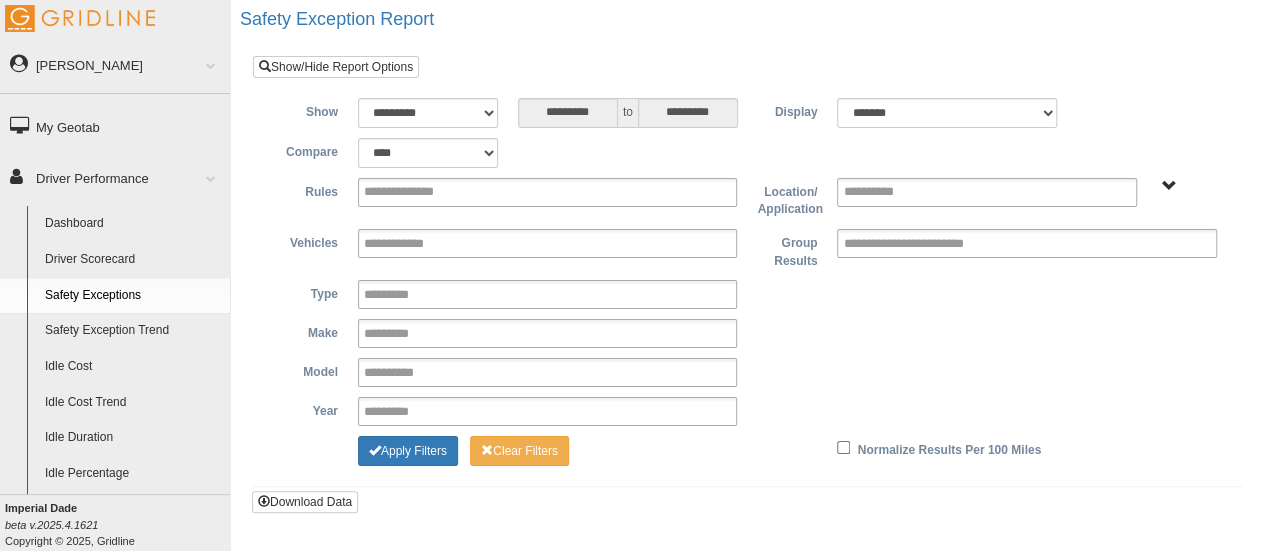 click on "**********" at bounding box center [747, 153] 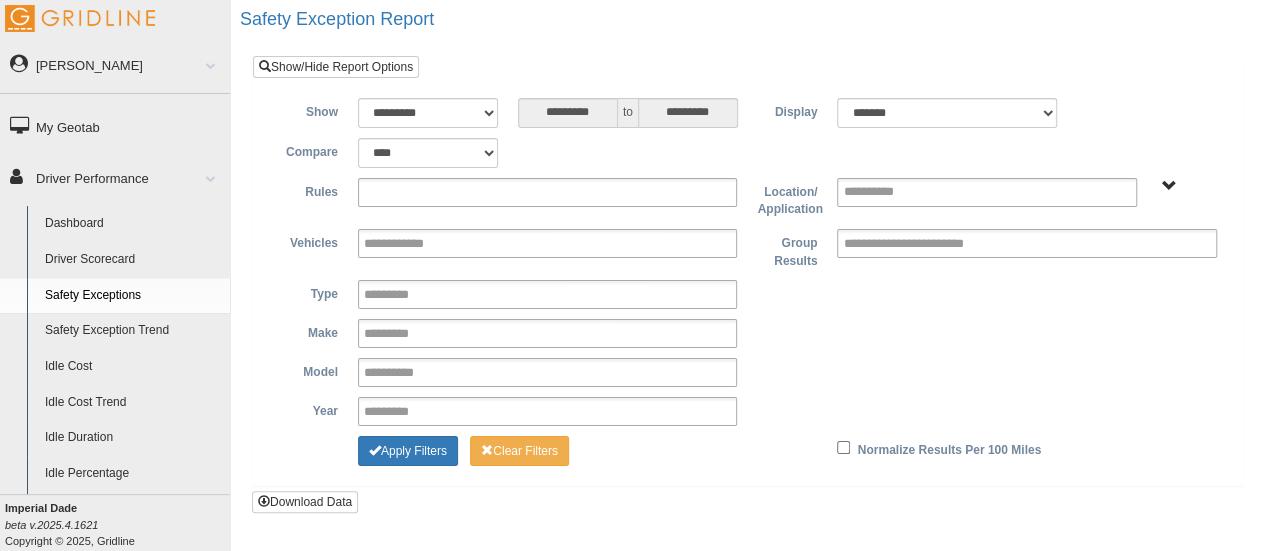 click at bounding box center [548, 192] 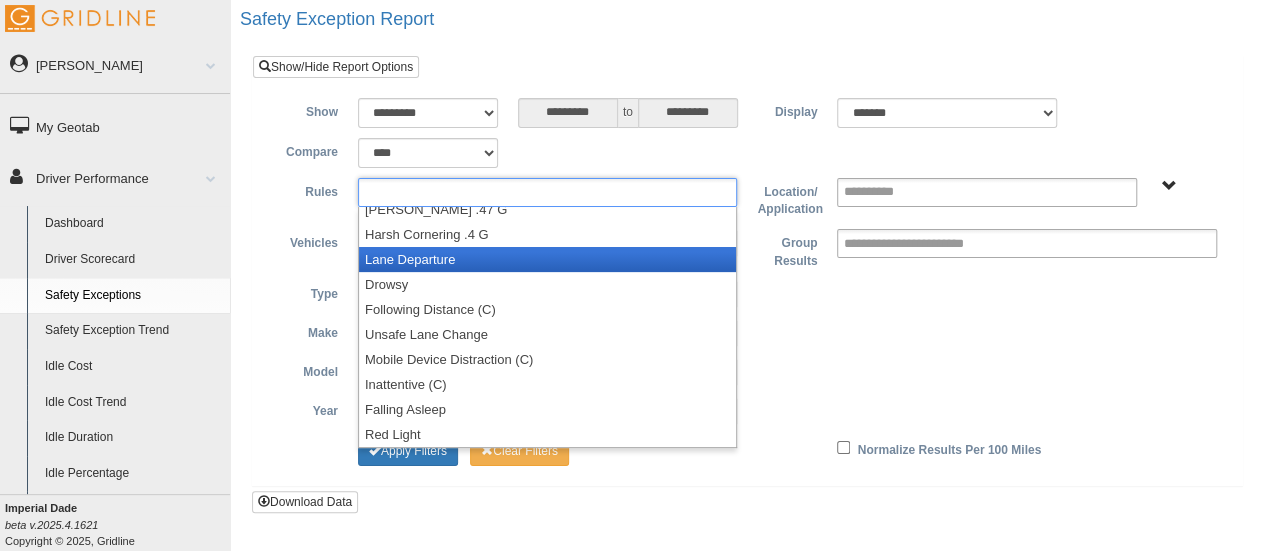 scroll, scrollTop: 0, scrollLeft: 0, axis: both 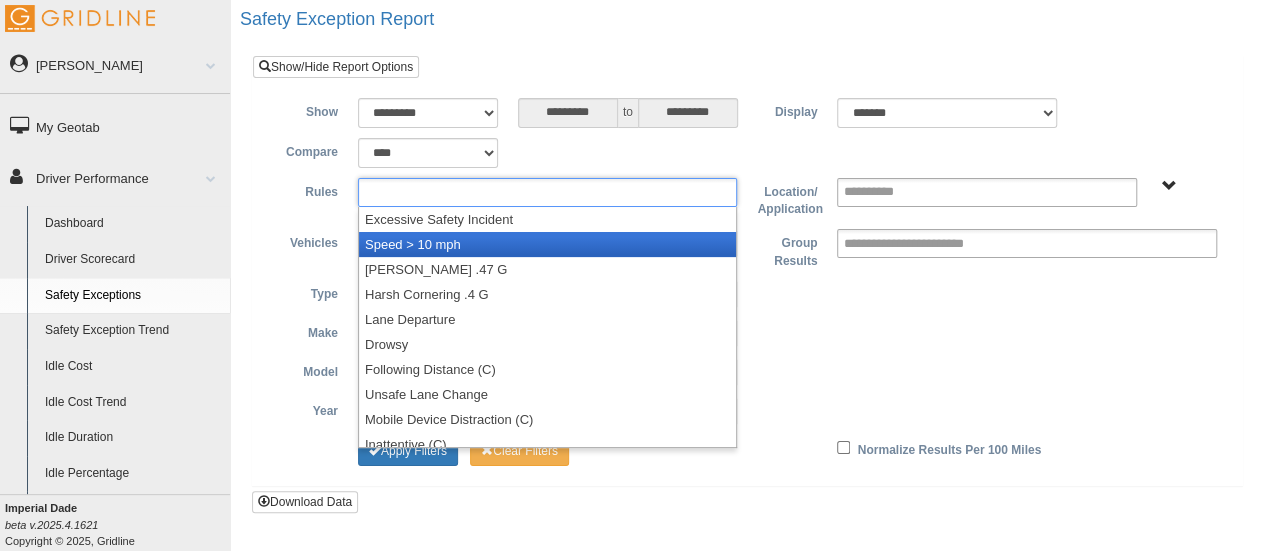 click on "Speed > 10 mph" at bounding box center (548, 244) 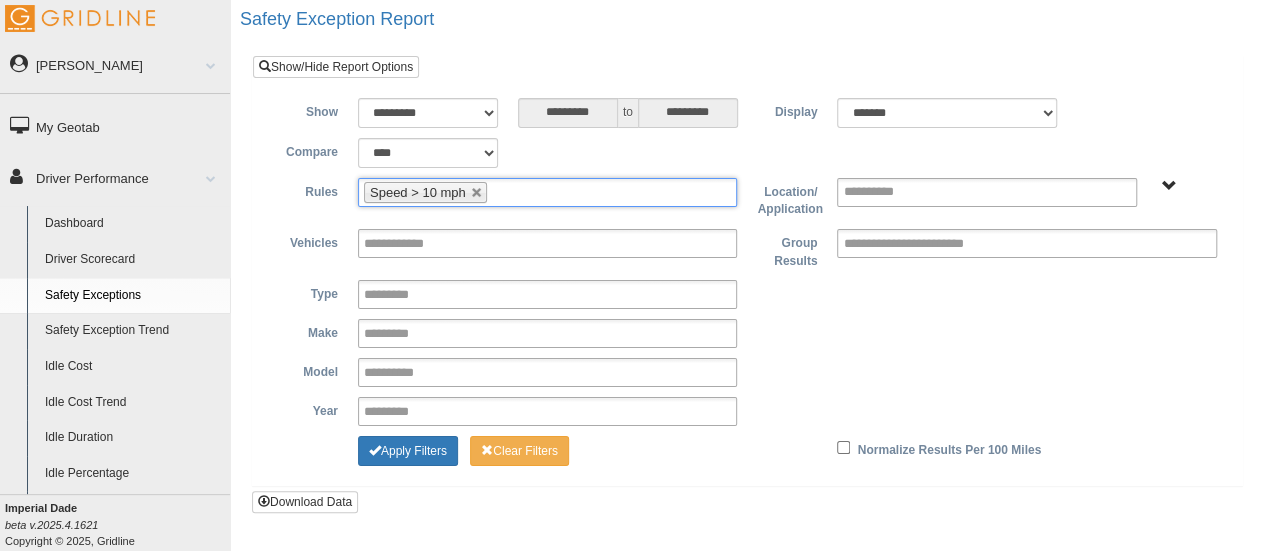 type 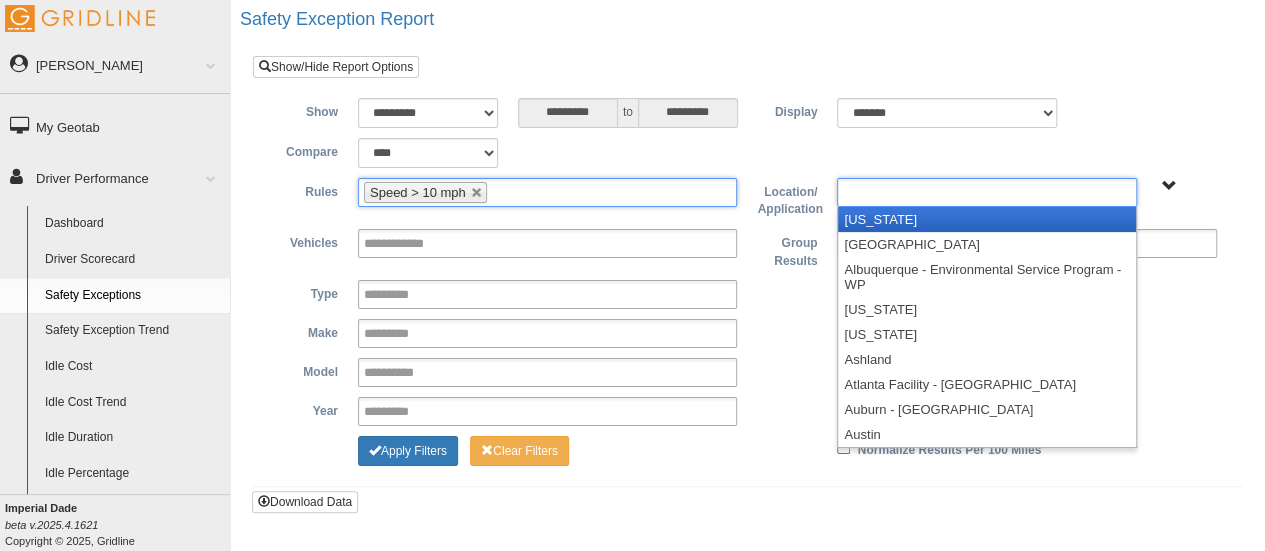 click at bounding box center [987, 192] 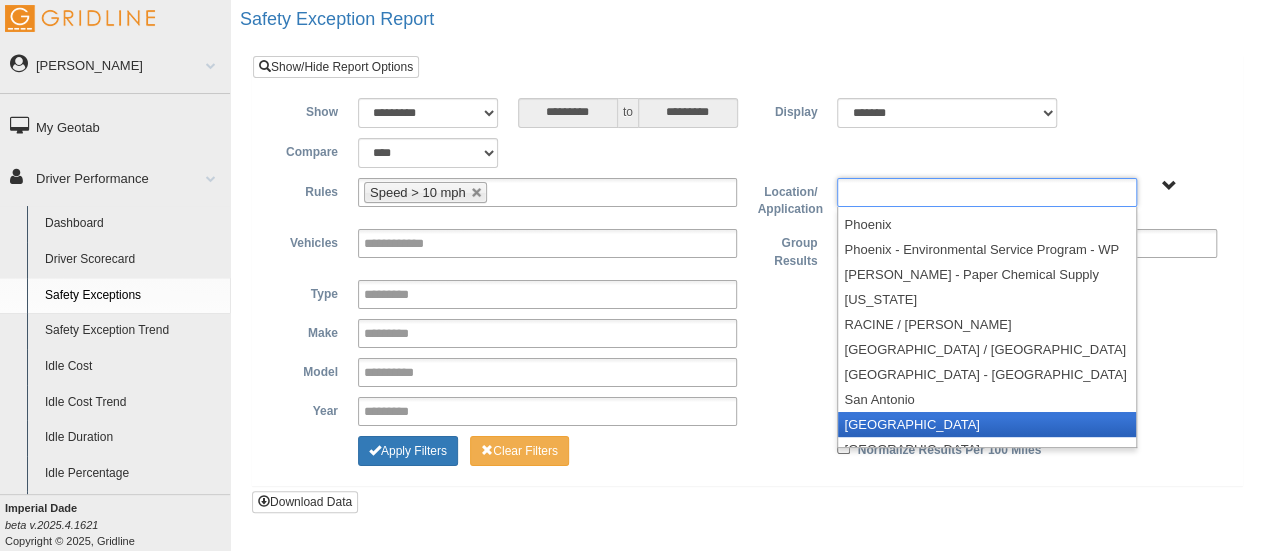 scroll, scrollTop: 3500, scrollLeft: 0, axis: vertical 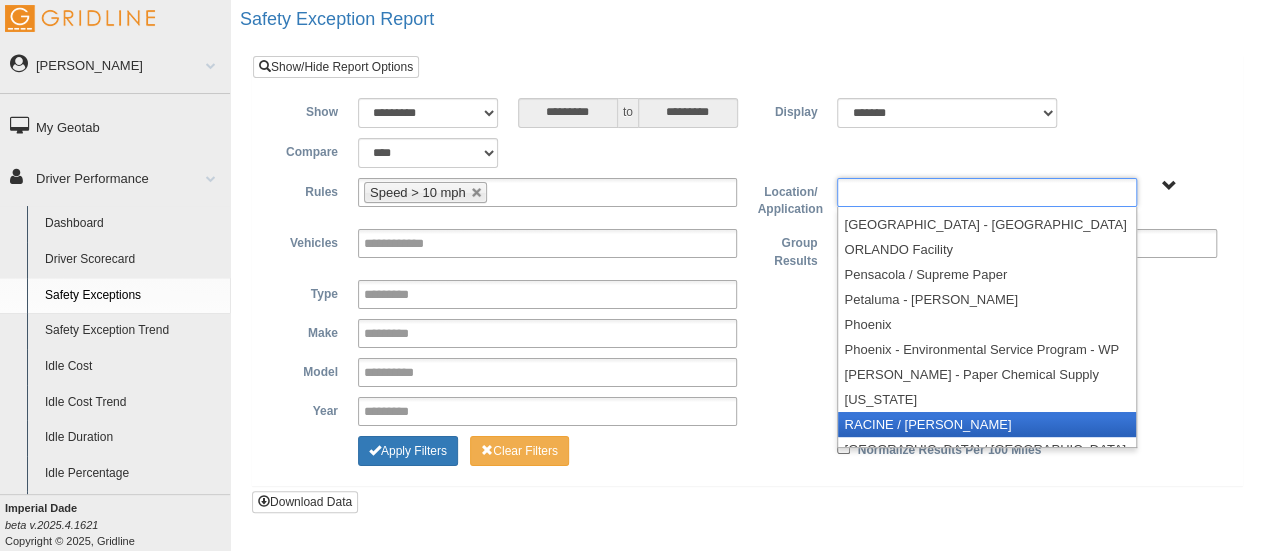 click on "RACINE / [PERSON_NAME]" at bounding box center (987, 424) 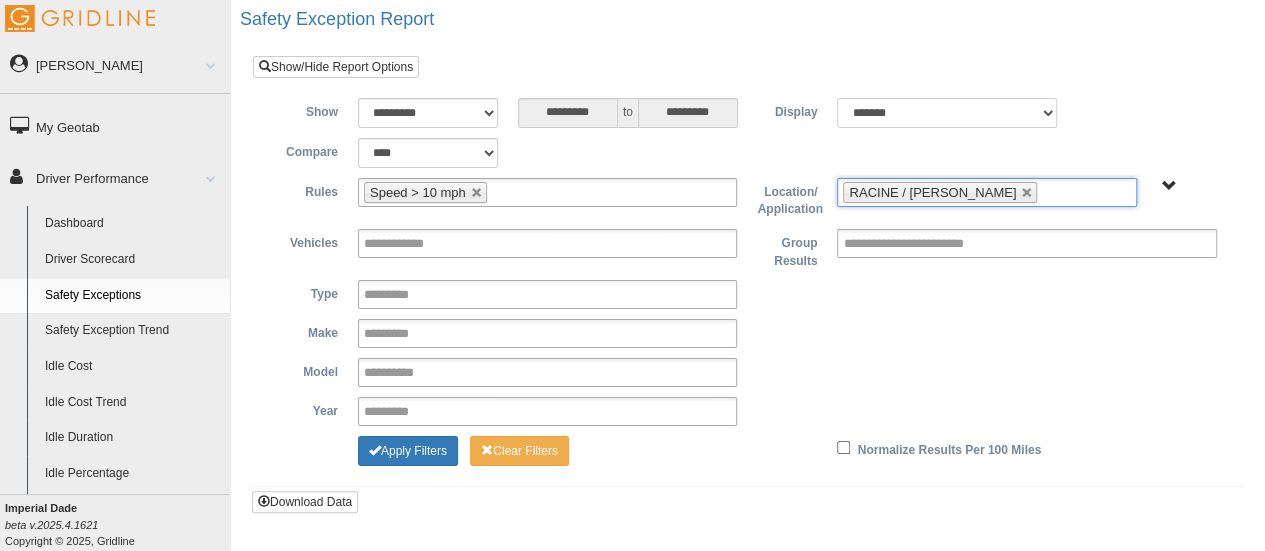 click on "*******
******" at bounding box center (947, 113) 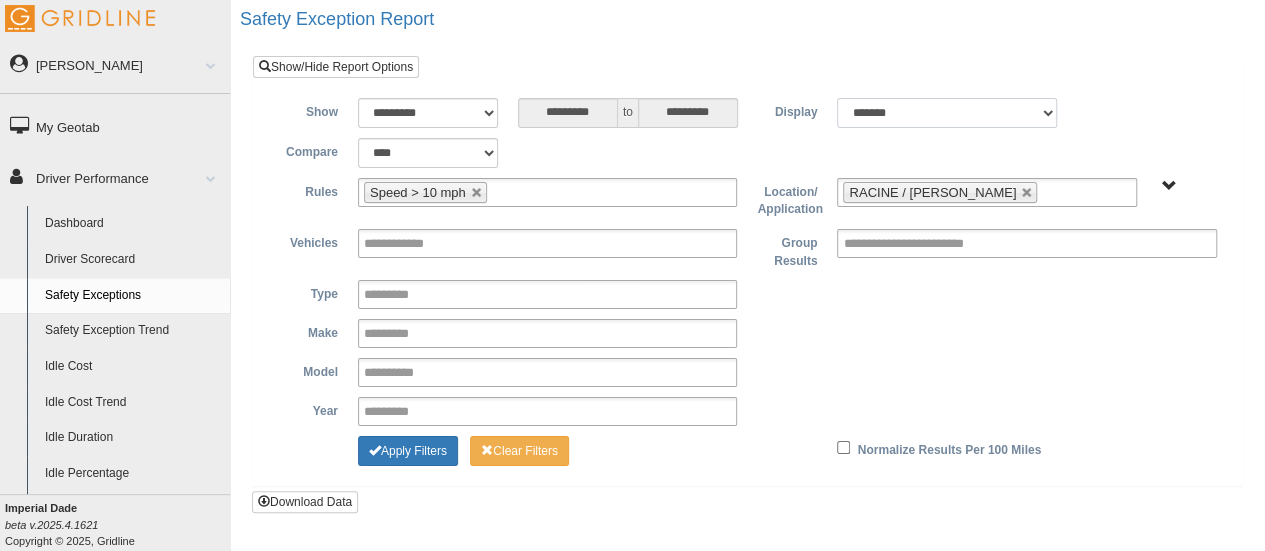 select on "**" 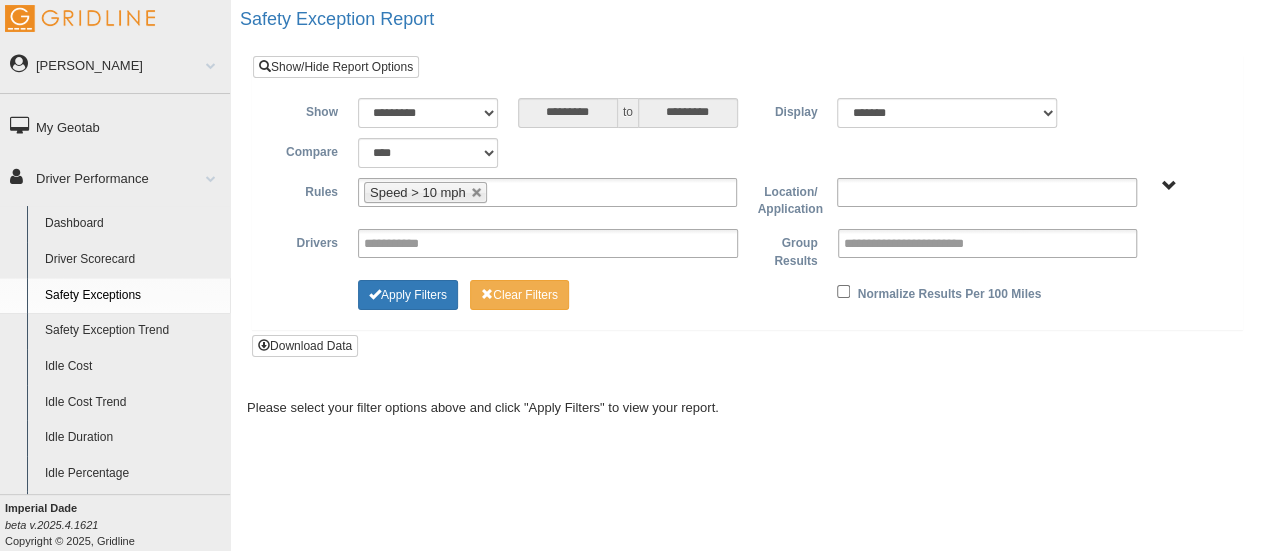 click at bounding box center (886, 192) 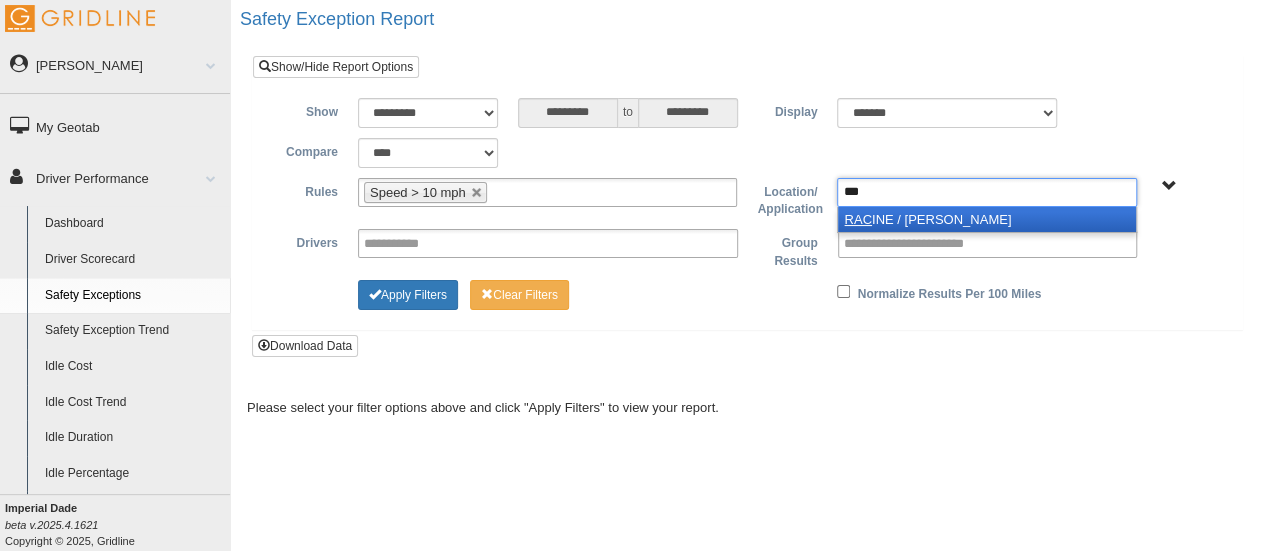 type on "***" 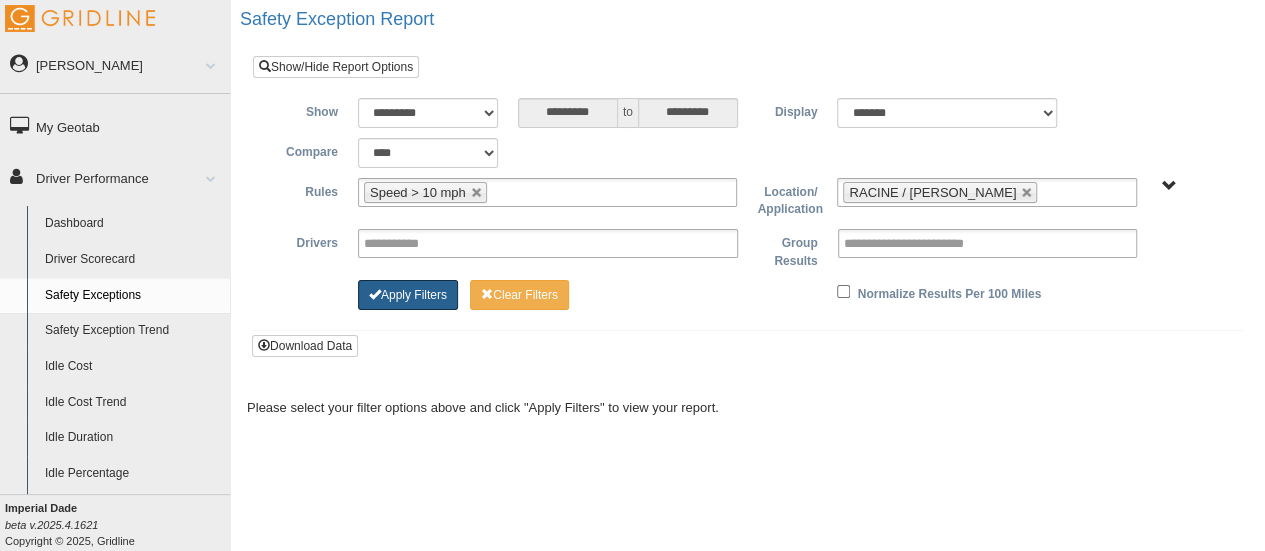drag, startPoint x: 374, startPoint y: 291, endPoint x: 768, endPoint y: 335, distance: 396.44925 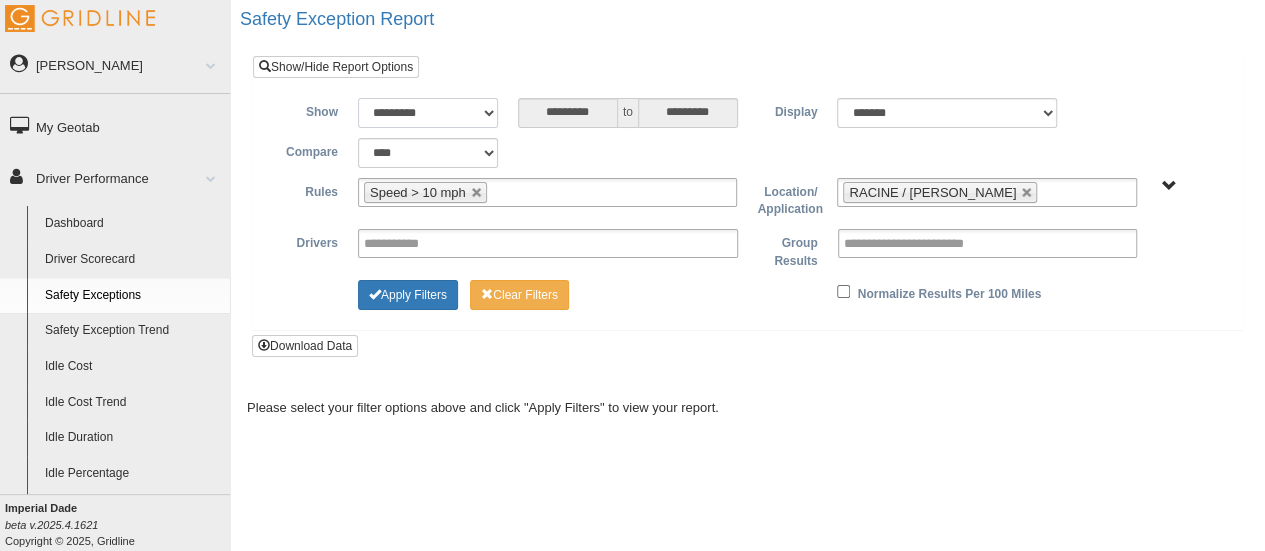 click on "**********" at bounding box center [428, 113] 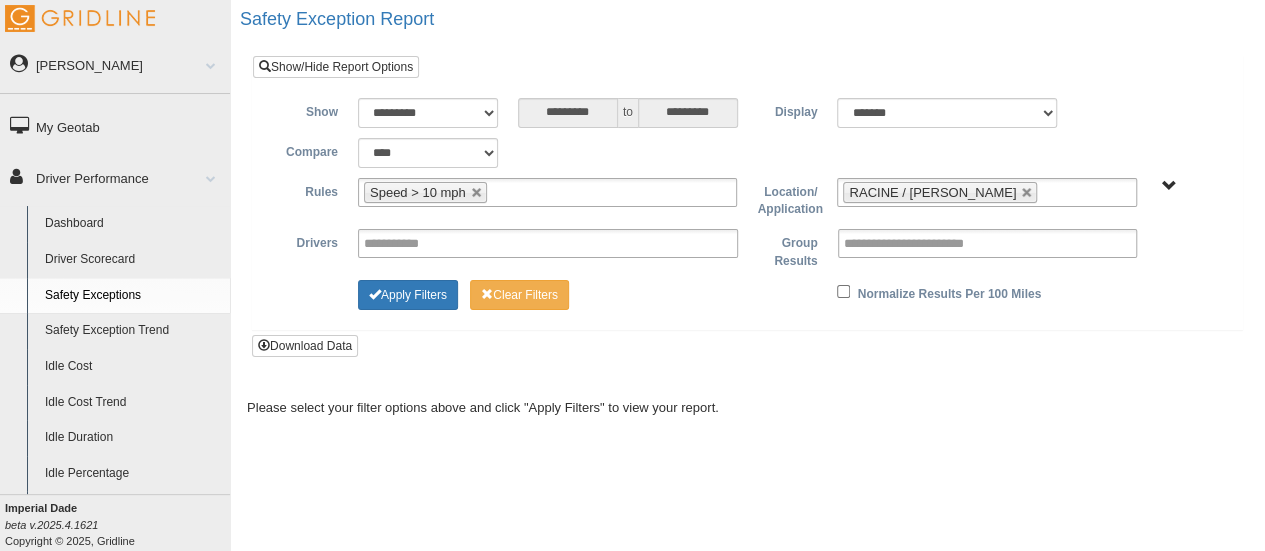 click on "**********" at bounding box center (747, 206) 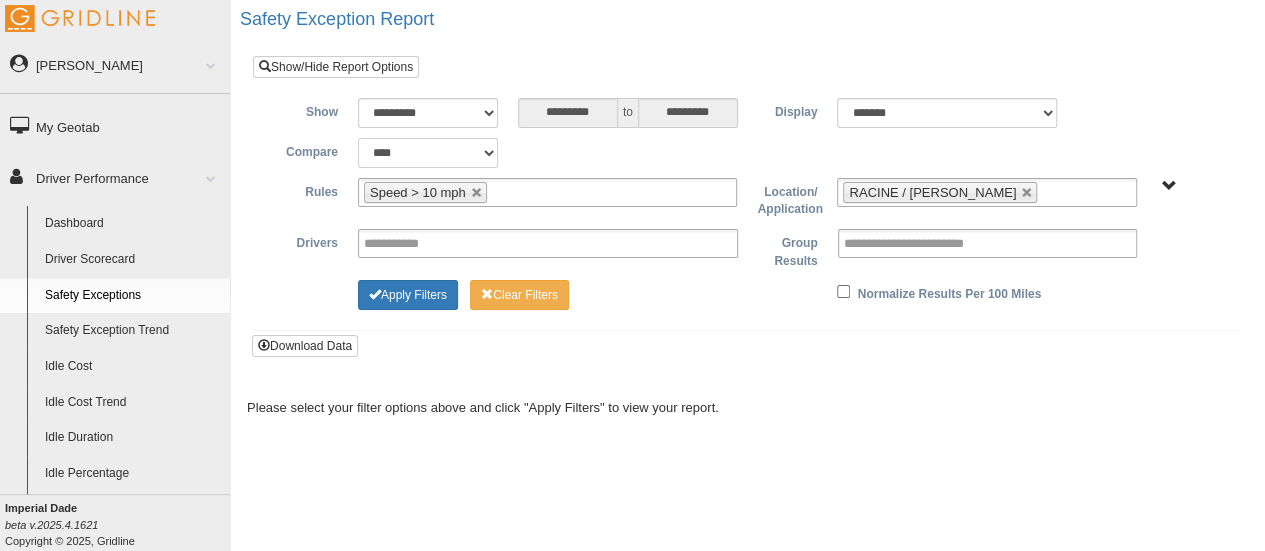 click on "**********" at bounding box center (428, 153) 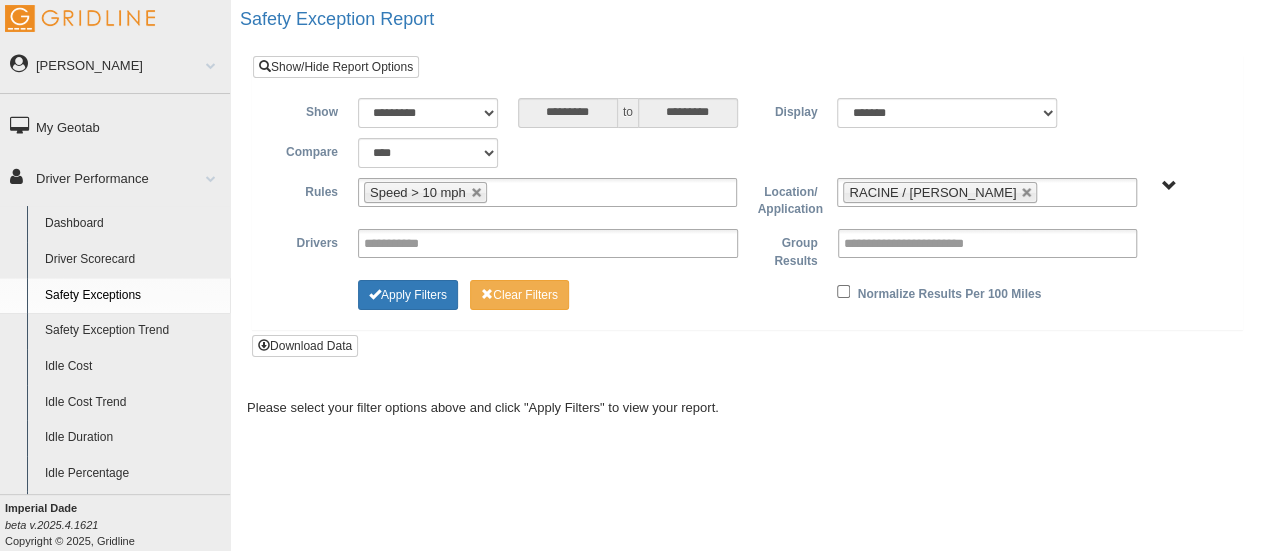 click on "**********" at bounding box center (747, 153) 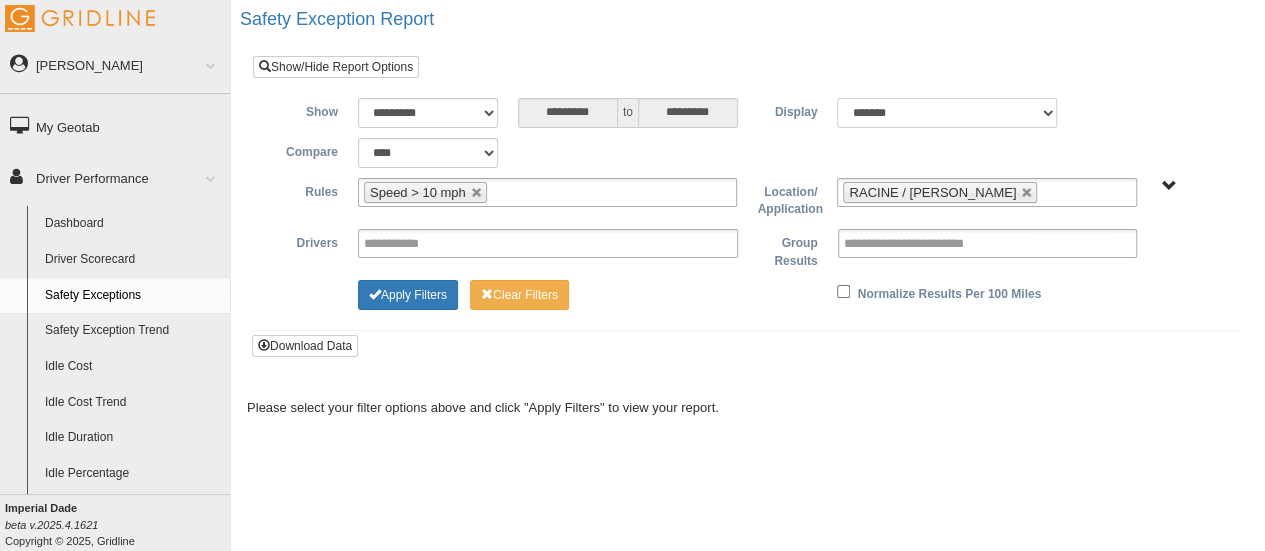 click on "*******
******" at bounding box center (947, 113) 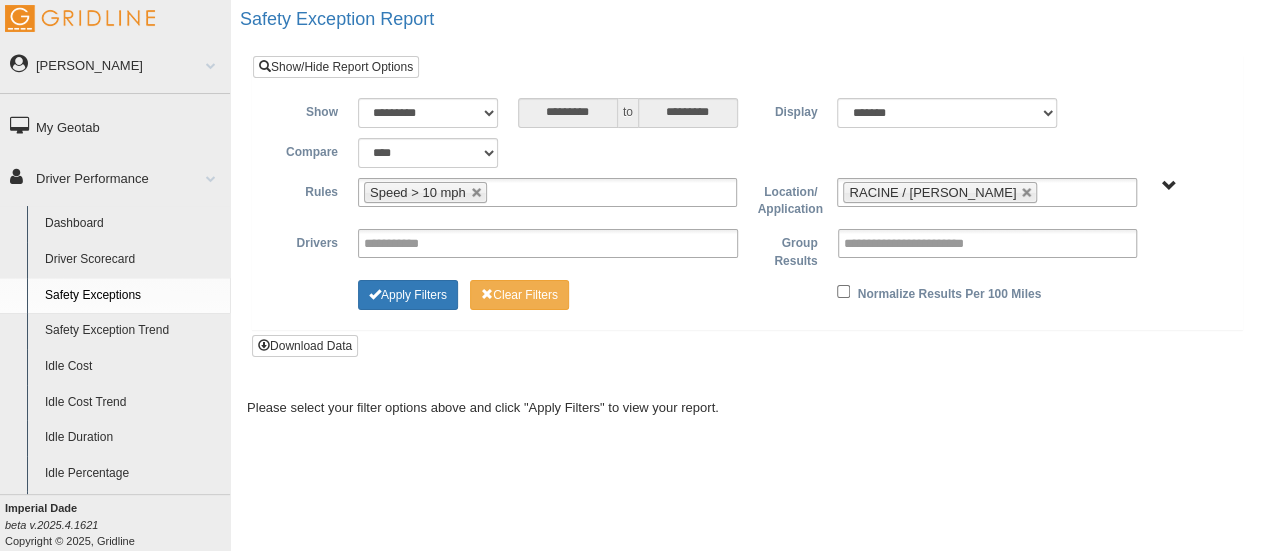 click on "**********" at bounding box center (747, 193) 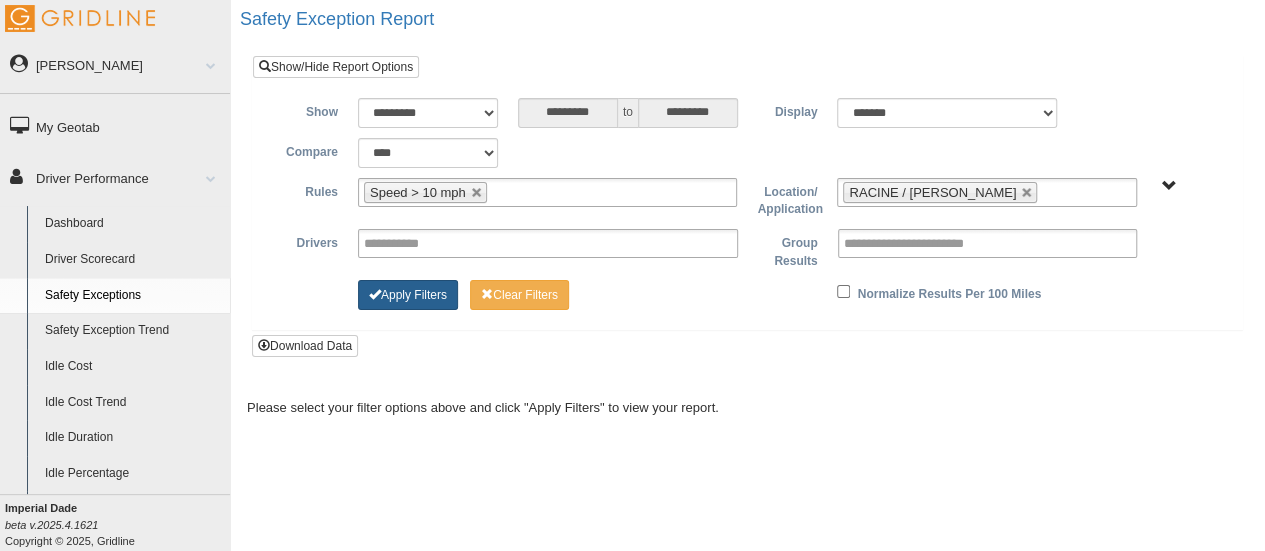 click on "Apply Filters" at bounding box center [408, 295] 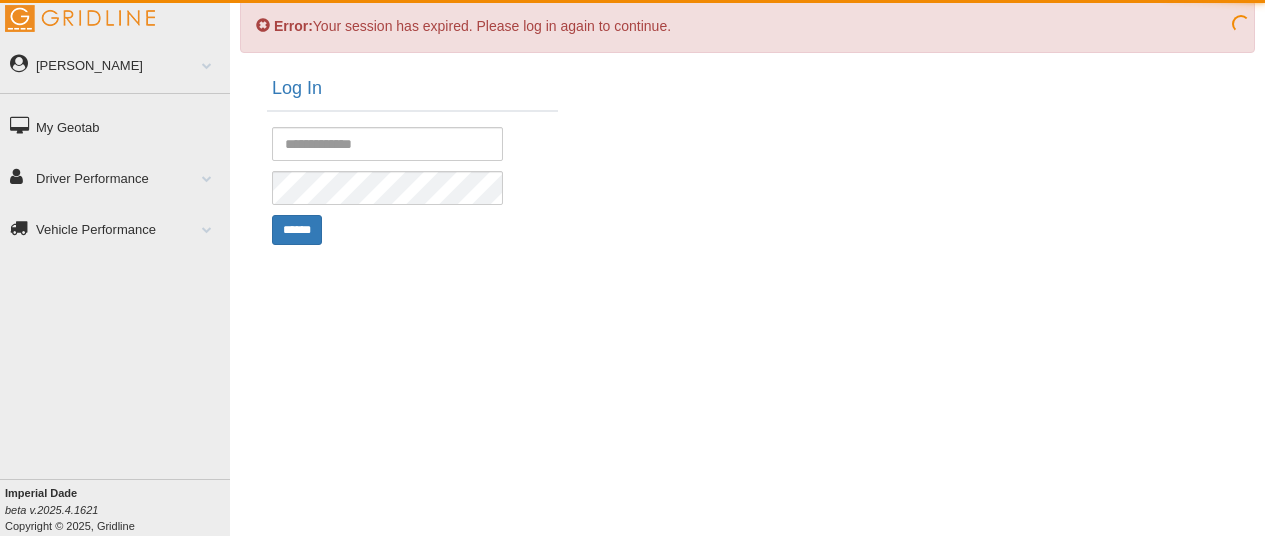 scroll, scrollTop: 0, scrollLeft: 0, axis: both 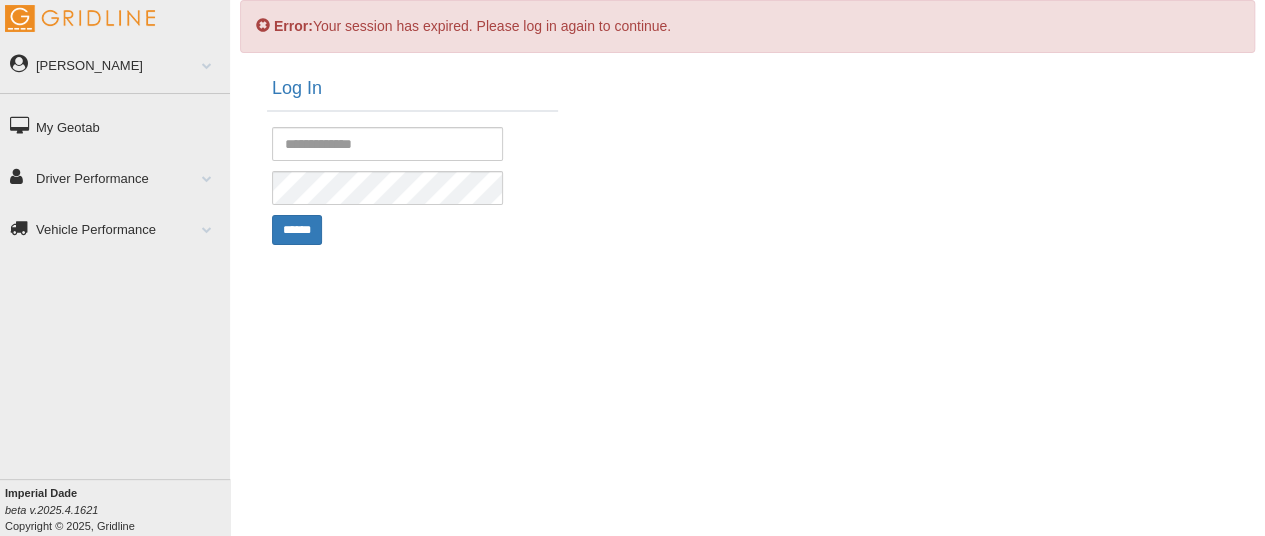 click on "My Geotab" at bounding box center (115, 126) 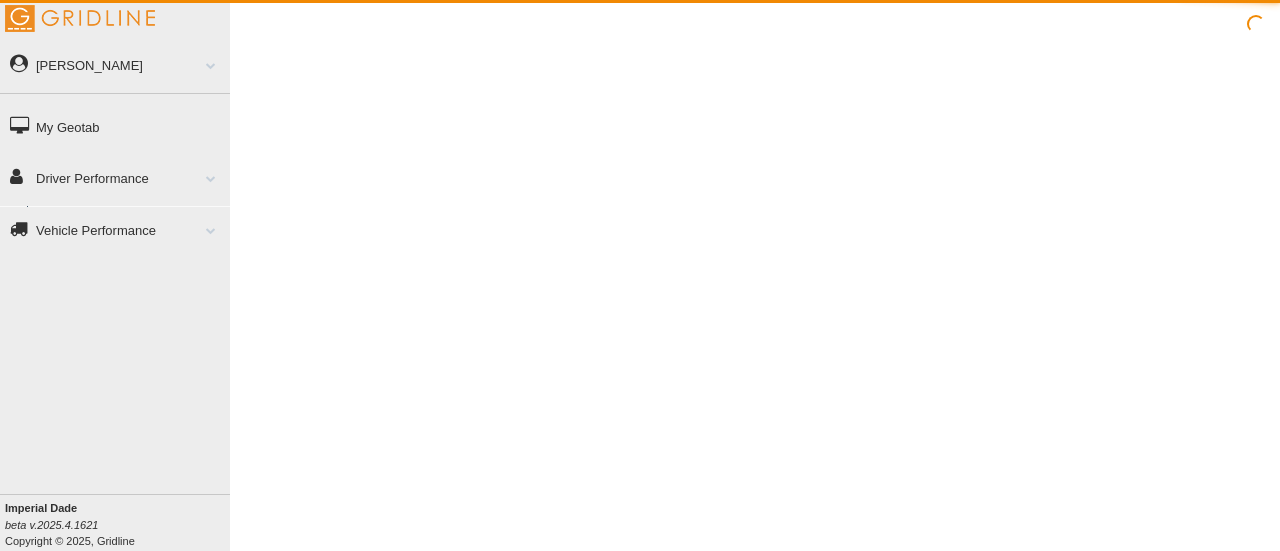 scroll, scrollTop: 0, scrollLeft: 0, axis: both 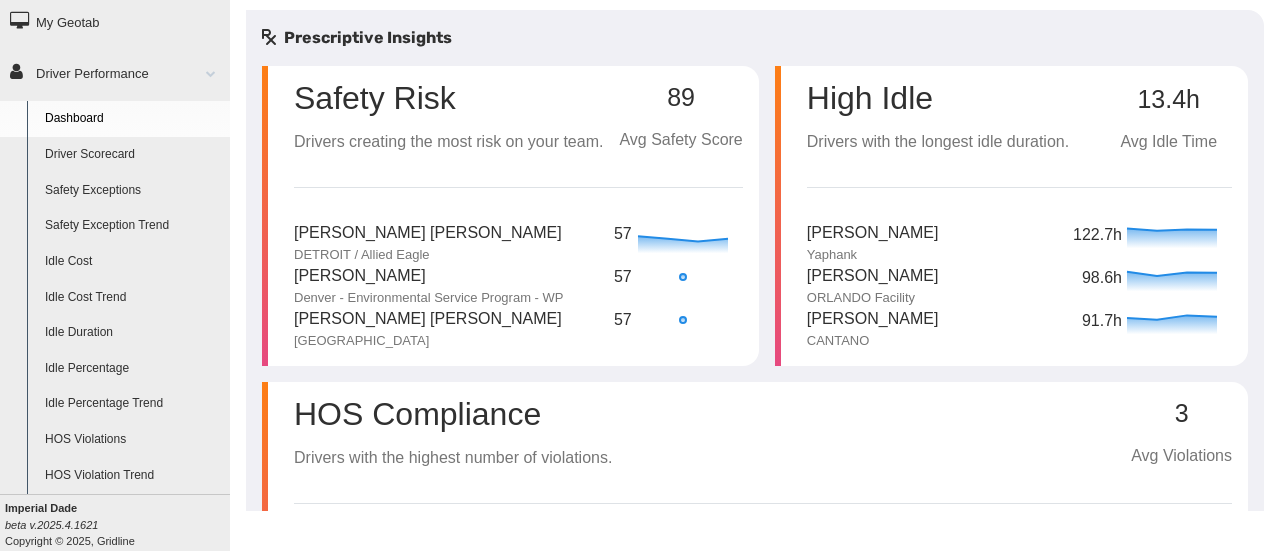 click on "Idle Percentage" at bounding box center (133, 369) 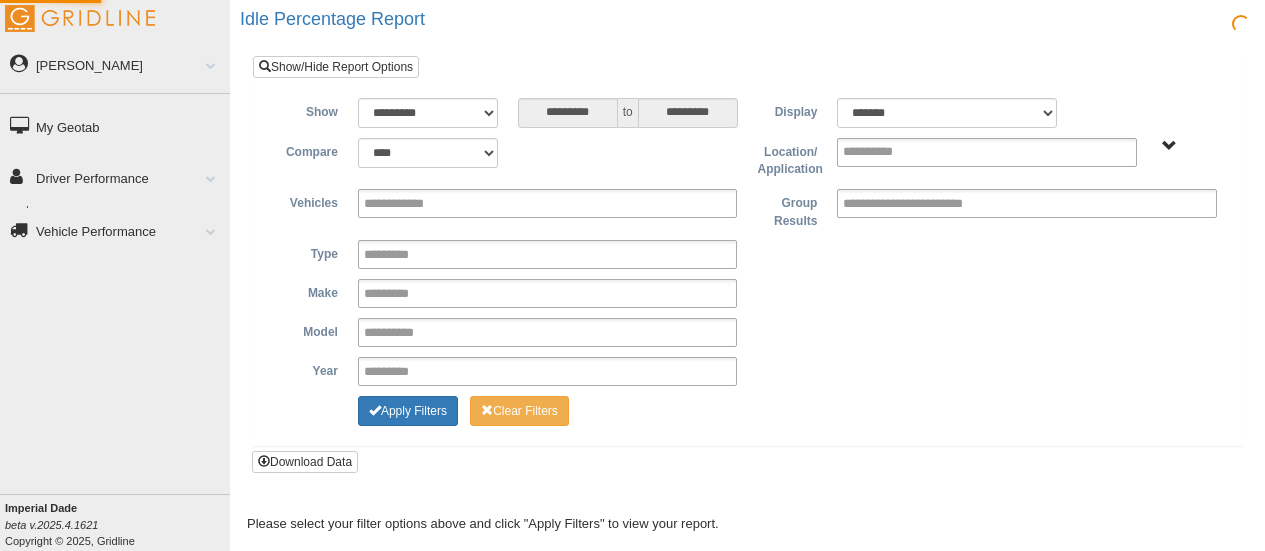 scroll, scrollTop: 0, scrollLeft: 0, axis: both 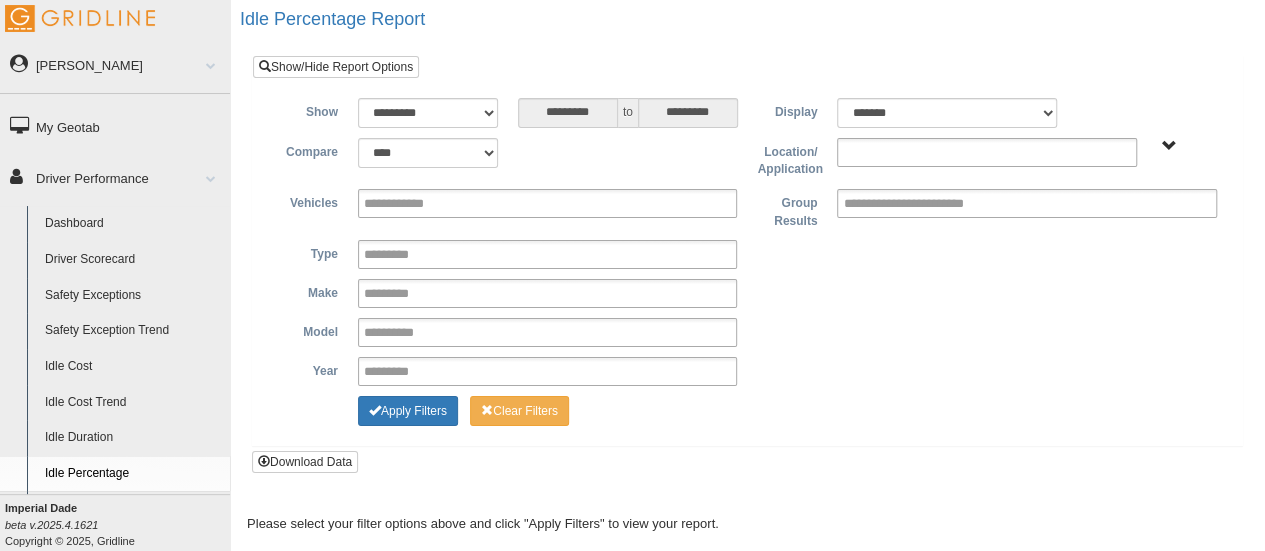 click at bounding box center [987, 152] 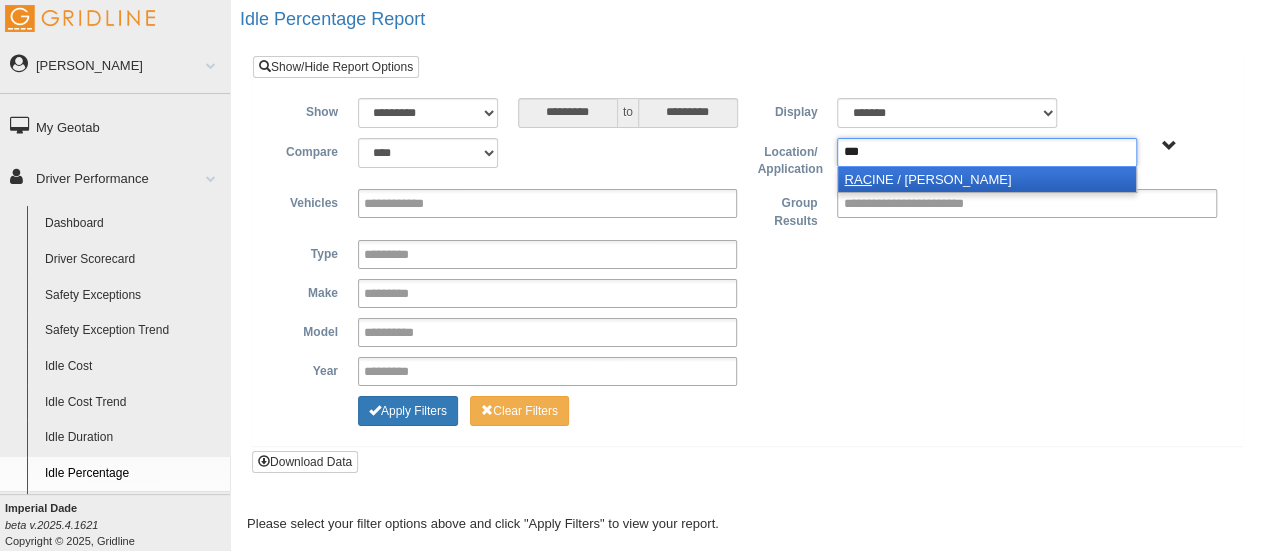 type on "***" 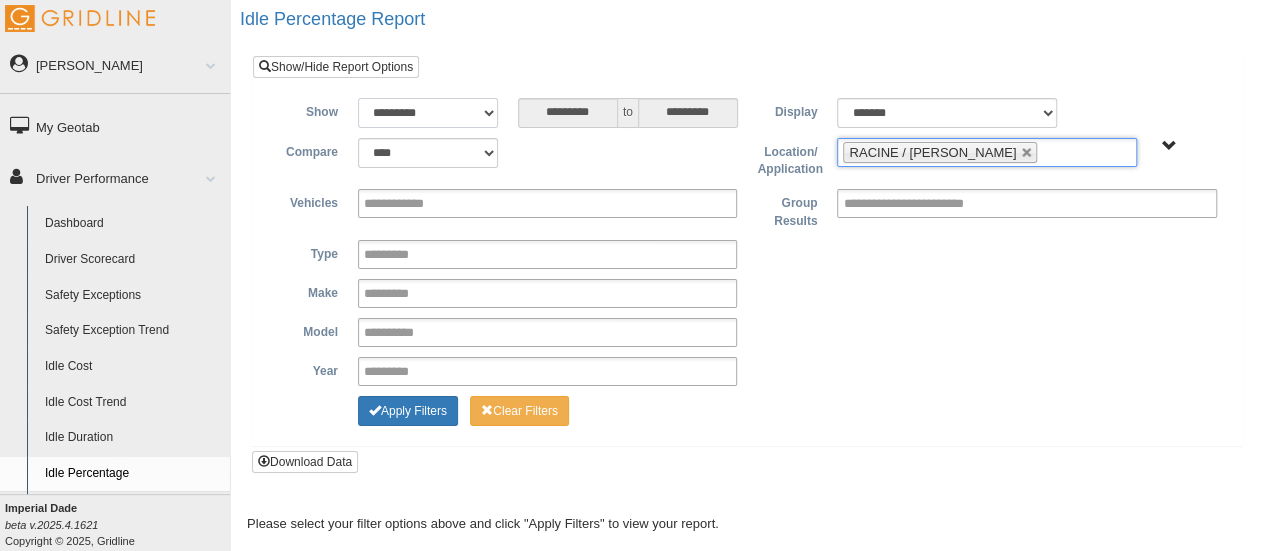 click on "**********" at bounding box center [428, 113] 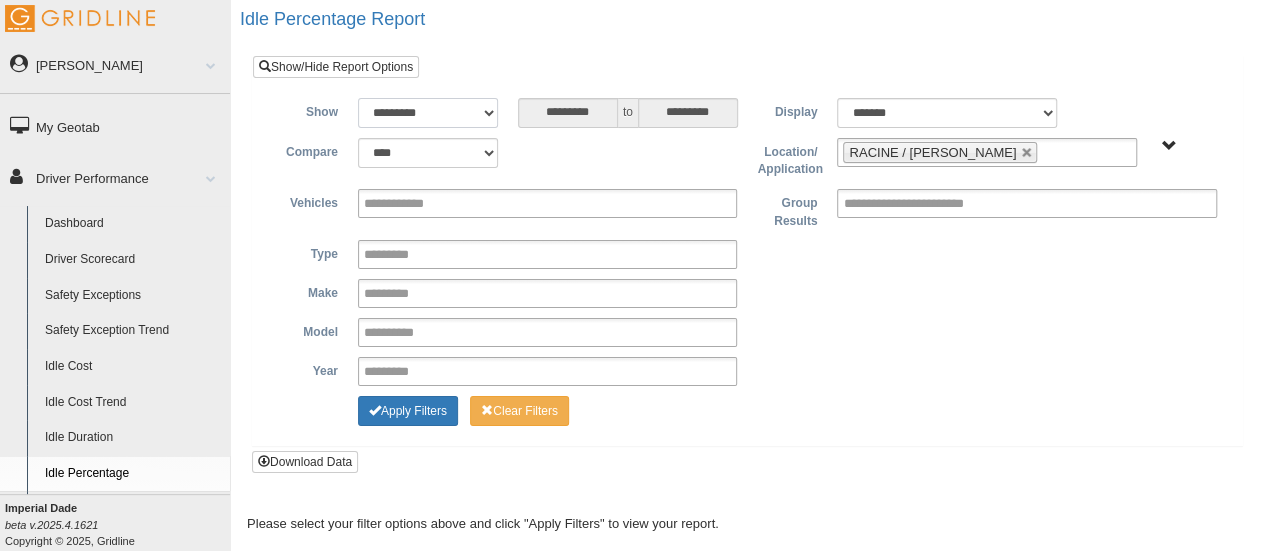 select on "**********" 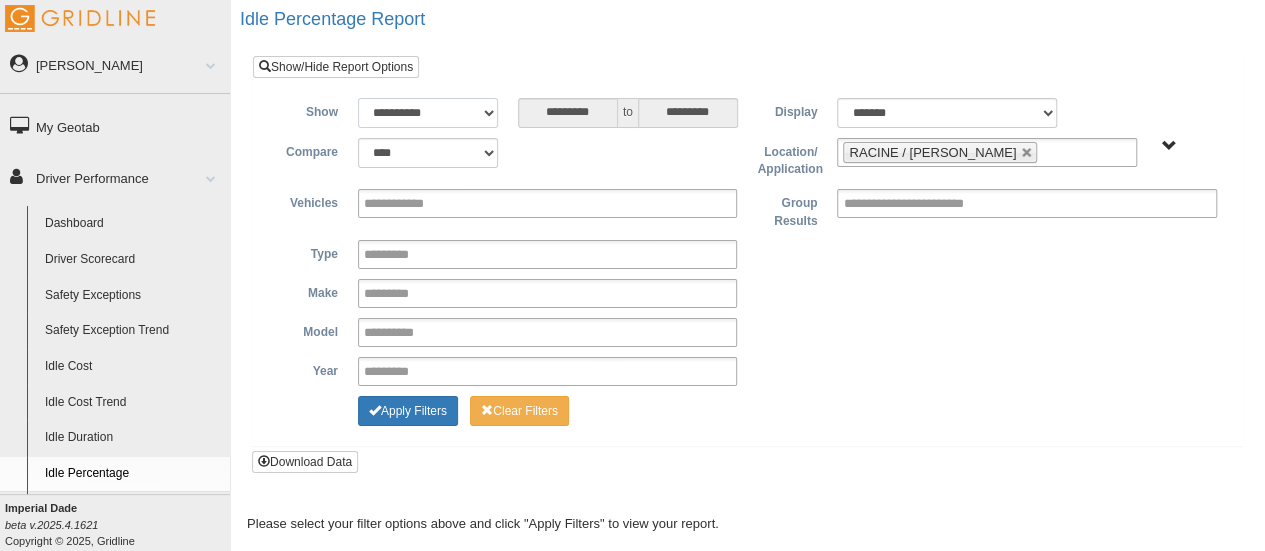click on "**********" at bounding box center [428, 113] 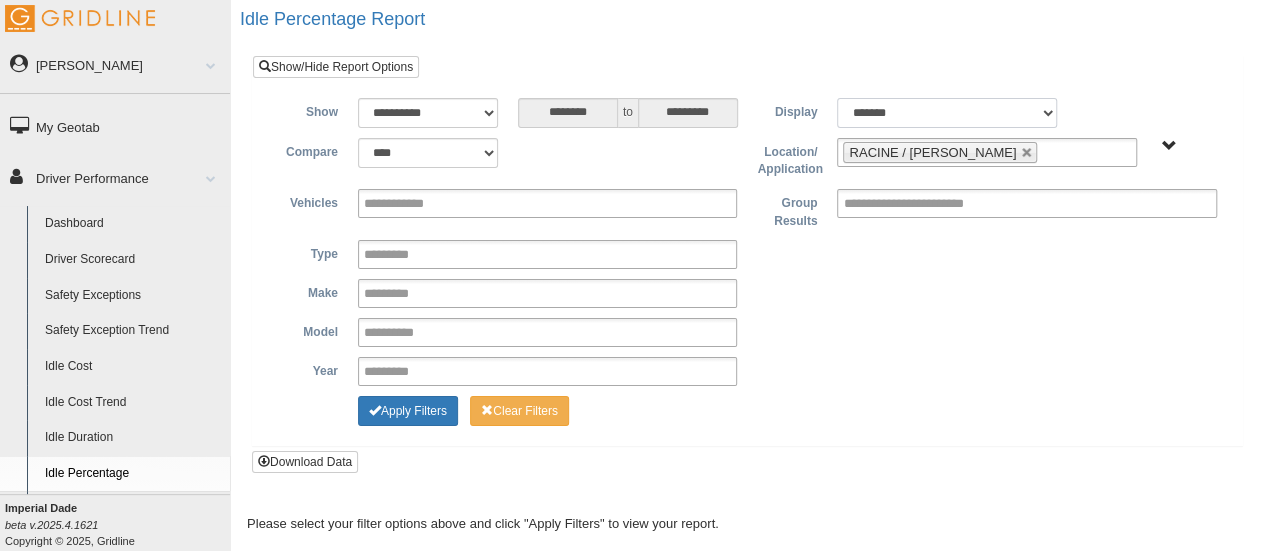 click on "*******
******" at bounding box center [947, 113] 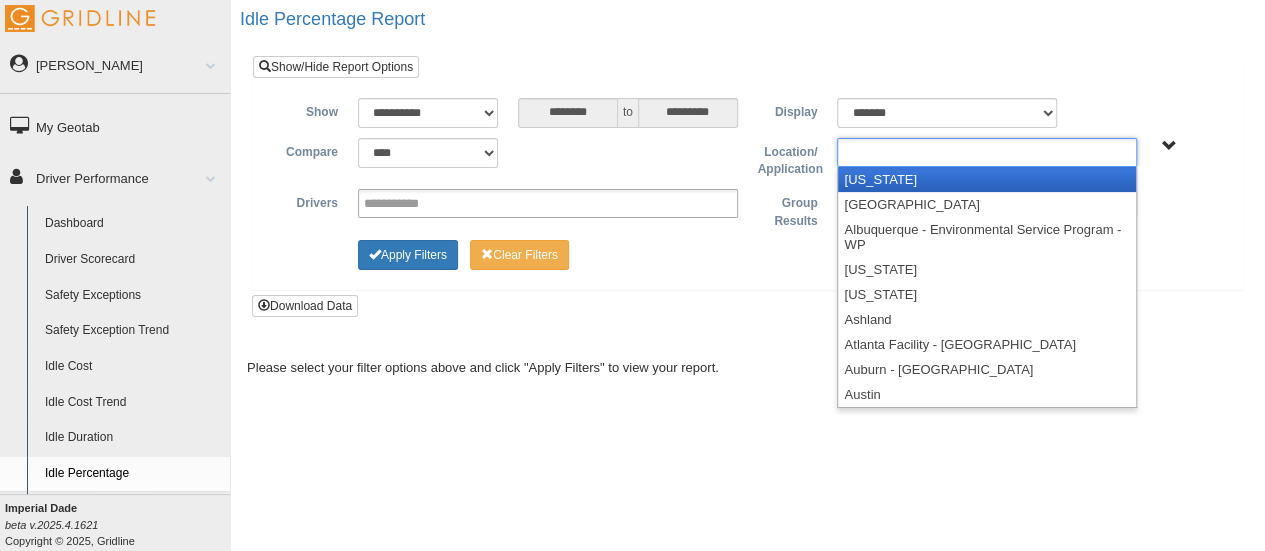 click at bounding box center (987, 152) 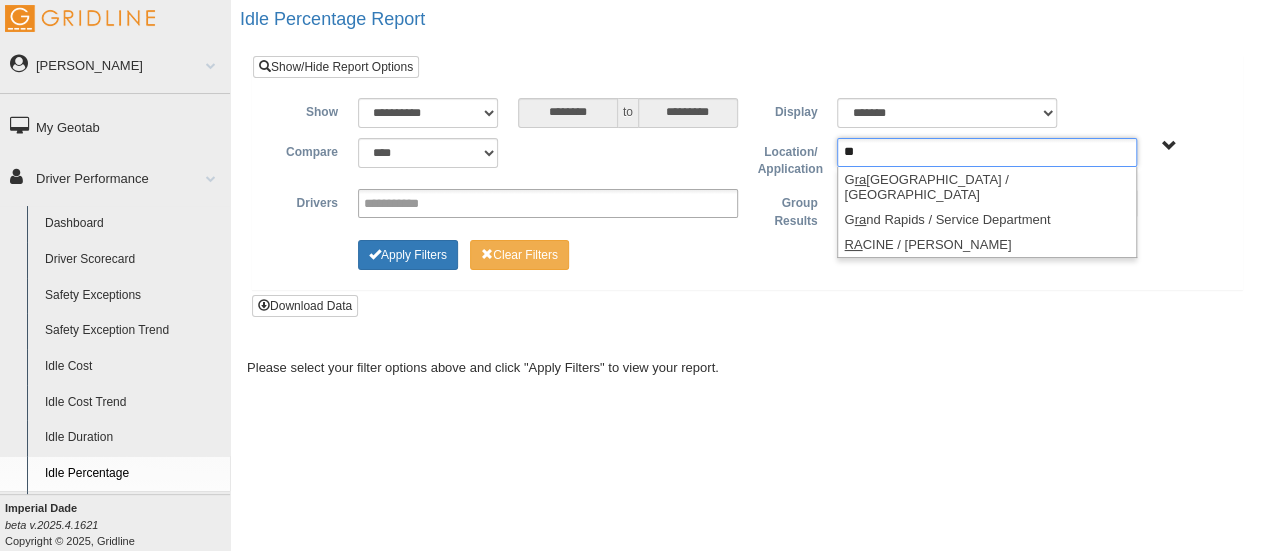 type on "**********" 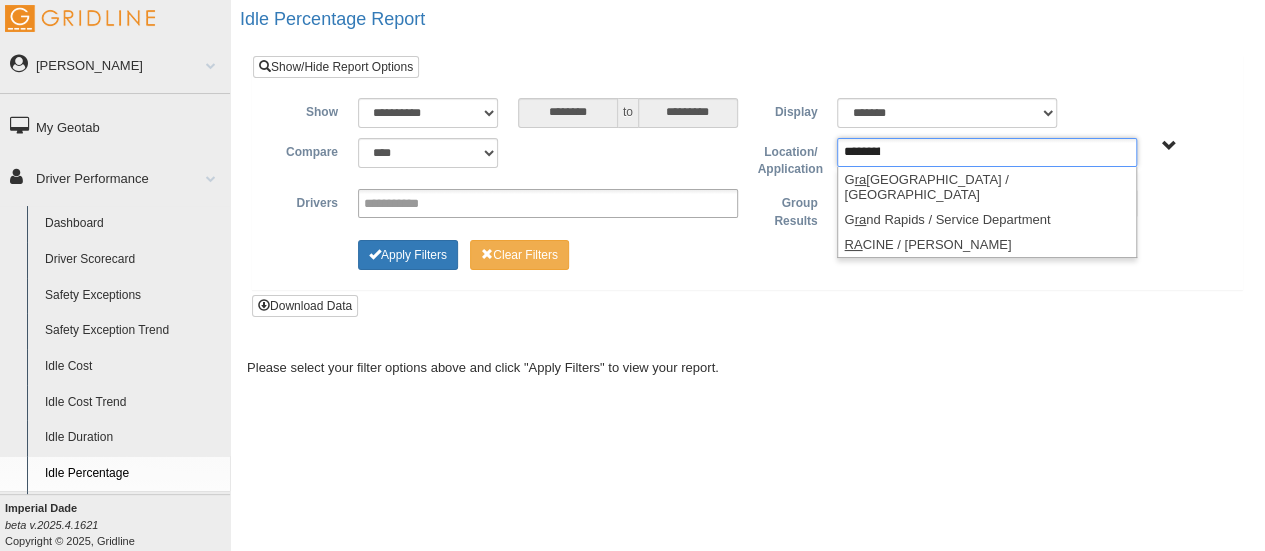 click on "Apply Filters
Clear Filters" at bounding box center [747, 252] 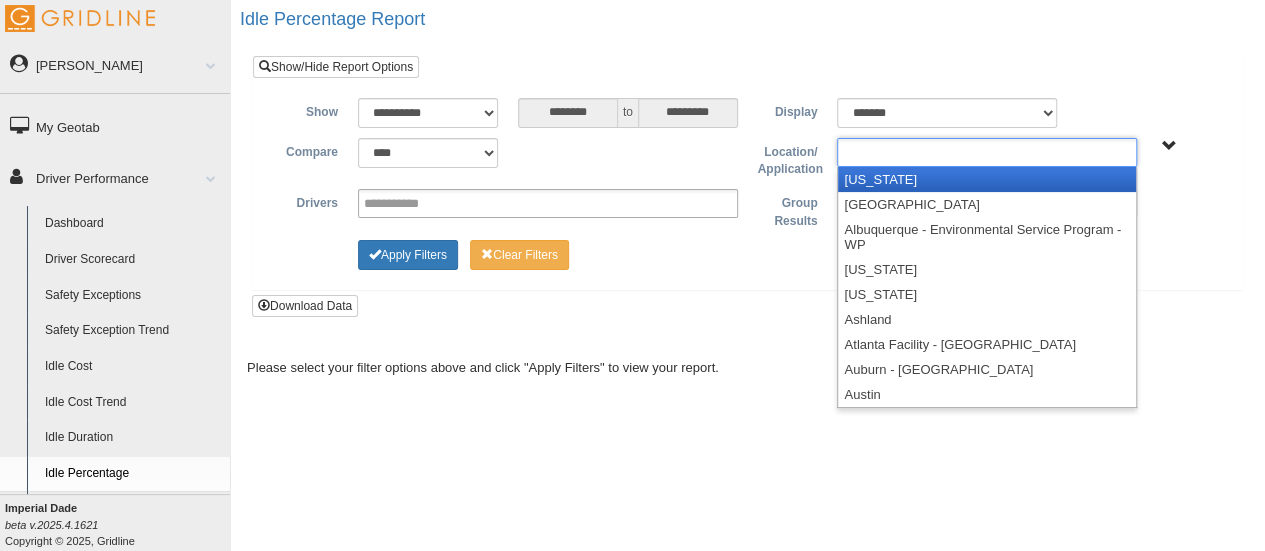 click at bounding box center (987, 152) 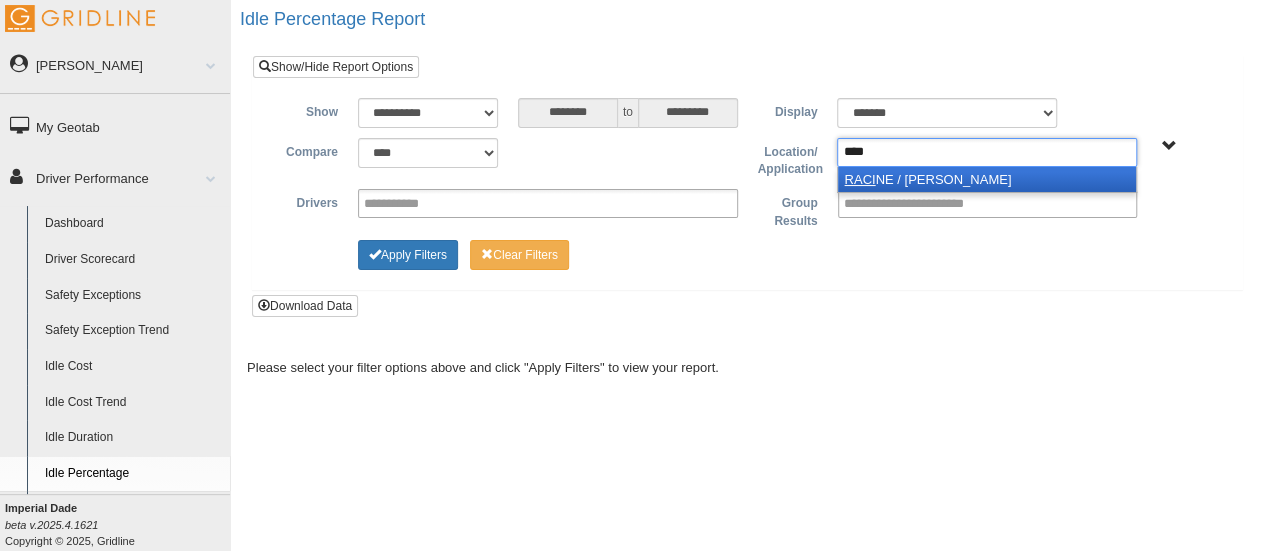 type on "****" 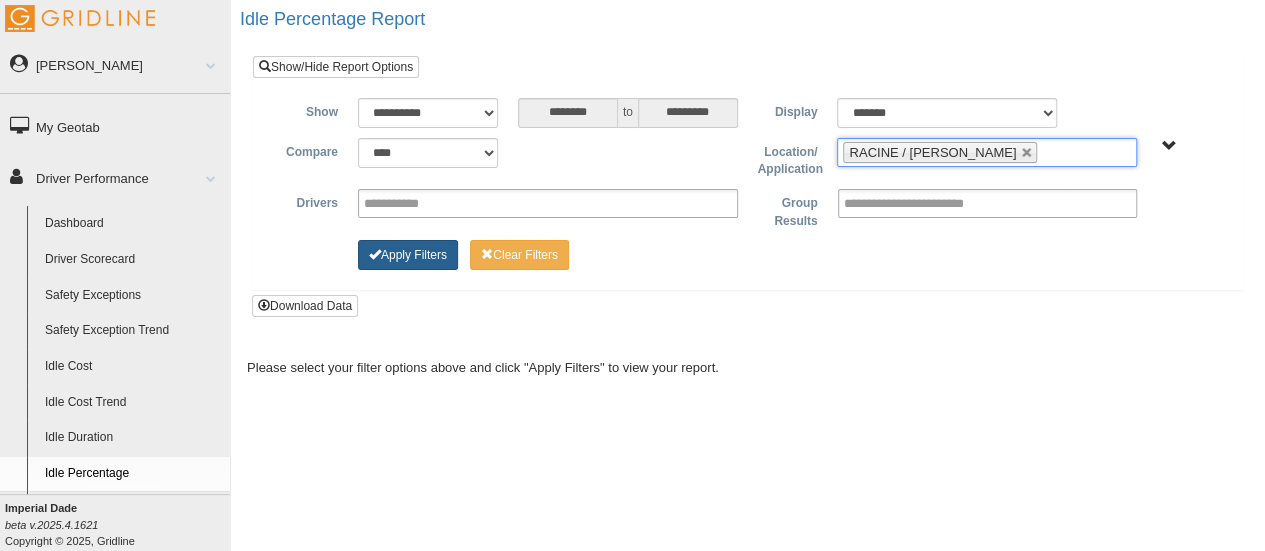 click on "Apply Filters" at bounding box center [408, 255] 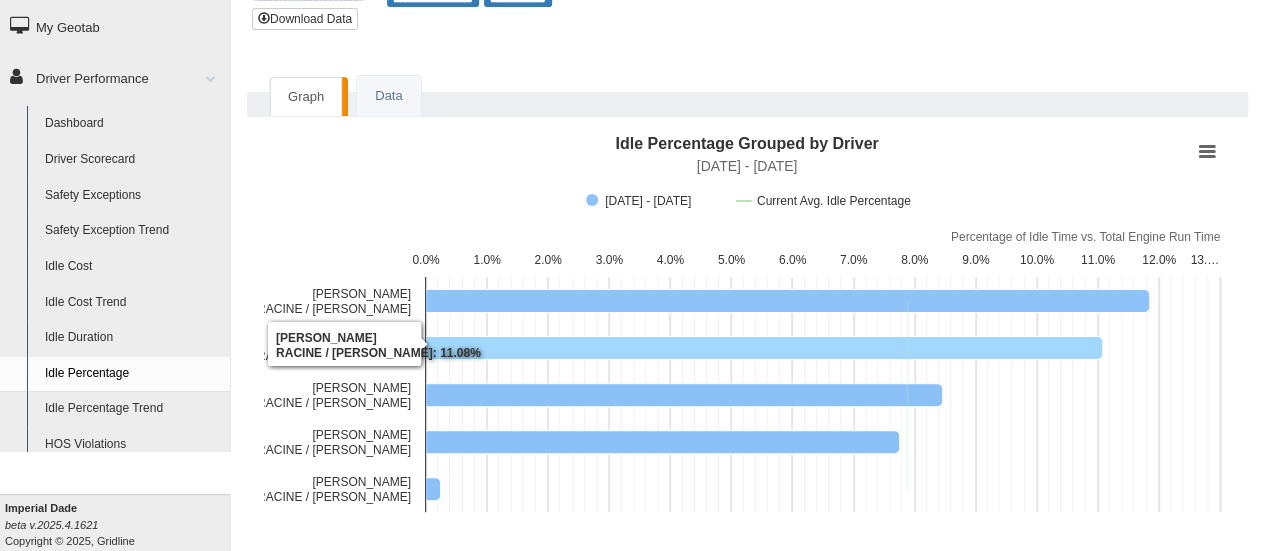 scroll, scrollTop: 158, scrollLeft: 0, axis: vertical 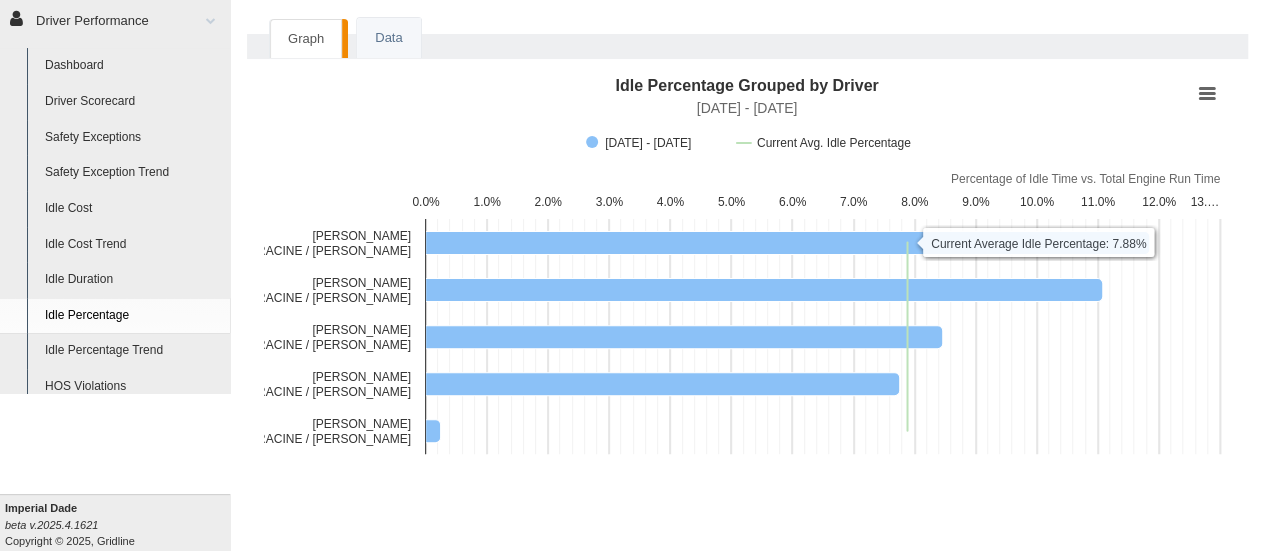 click on "Graph
Data
Idle Percentage Grouped by Driver  Combination chart with 2 data series. [DATE] - [DATE] View as data table, Idle Percentage Grouped by Driver  The chart has 1 X axis displaying categories.  The chart has 1 Y axis displaying Percentage of Idle Time vs. Total Engine Run Time. Data ranges from 0.24 to 11.85. Created with Highcharts 11.3.0 Percentage of Idle Time vs. Total Engine Run Time Chart context menu Idle Percentage Grouped by Driver [DATE] - [DATE] [DATE] - [DATE] Current Avg. Idle Percentage 0.0% 1.0% 2.0% 3.0% 4.0% 5.0% 6.0% 7.0% 8.0% 9.0% 10.0% 11.0% 12.0% 13.0% 13.… [PERSON_NAME] ​ [PERSON_NAME] / [PERSON_NAME] [PERSON_NAME] ​ [PERSON_NAME] / [PERSON_NAME] [PERSON_NAME] ​ [PERSON_NAME] / [PERSON_NAME], [PERSON_NAME] ​ [PERSON_NAME] / [PERSON_NAME] [PERSON_NAME] ​ [PERSON_NAME] / [PERSON_NAME] Current Average Idle Percentage: 7.88% End of interactive chart.
Driver Name Location Idle Percentage Last Month 1 11.85" at bounding box center [747, 263] 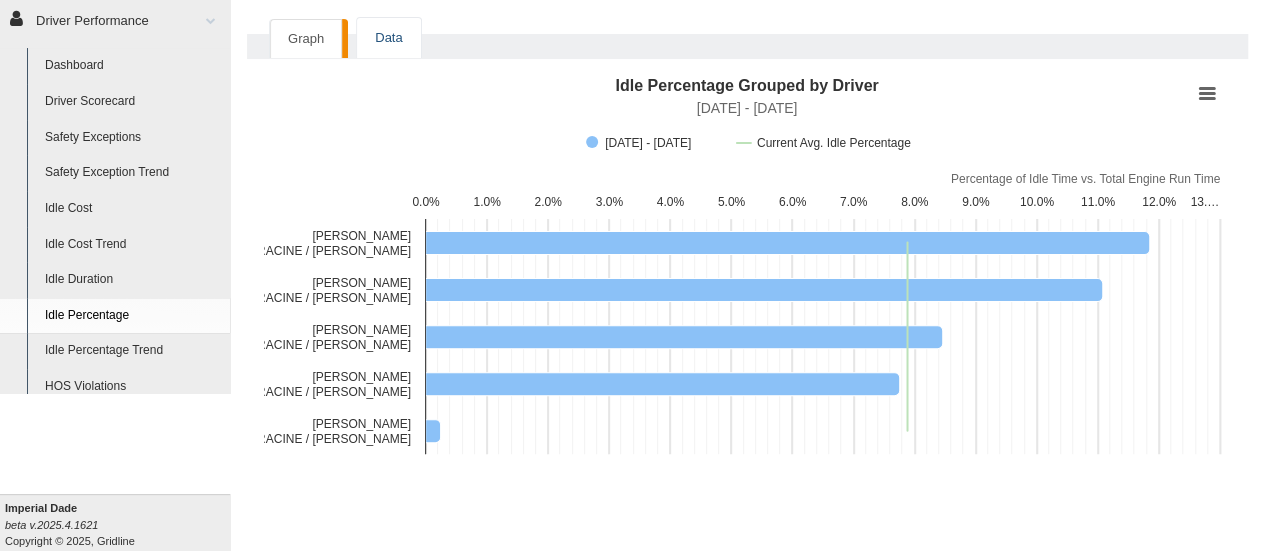 click on "Data" at bounding box center [388, 38] 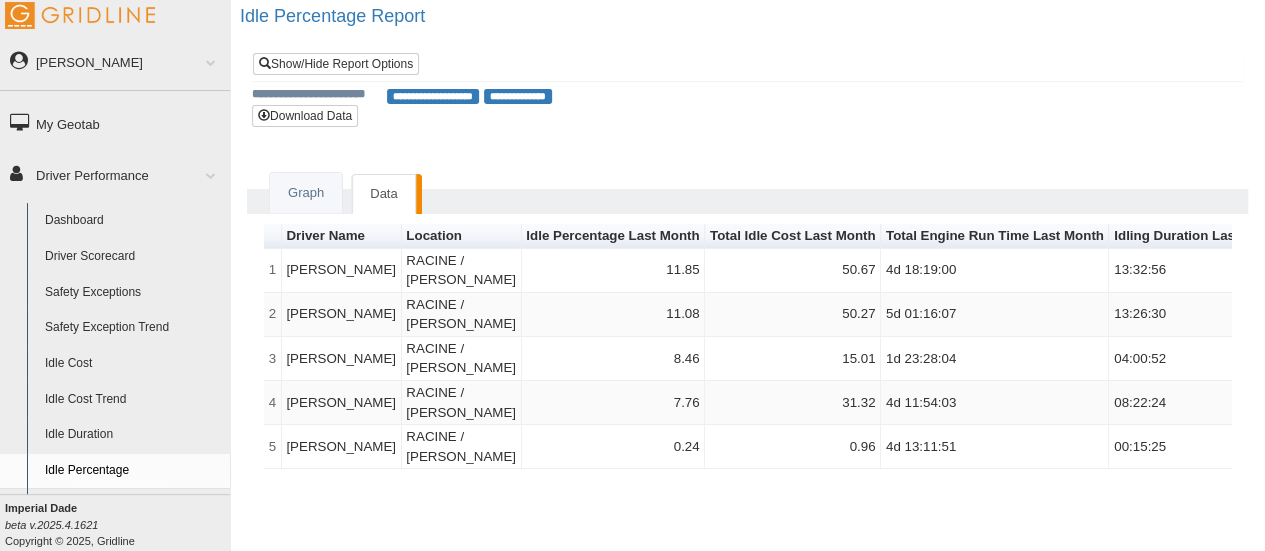 scroll, scrollTop: 0, scrollLeft: 0, axis: both 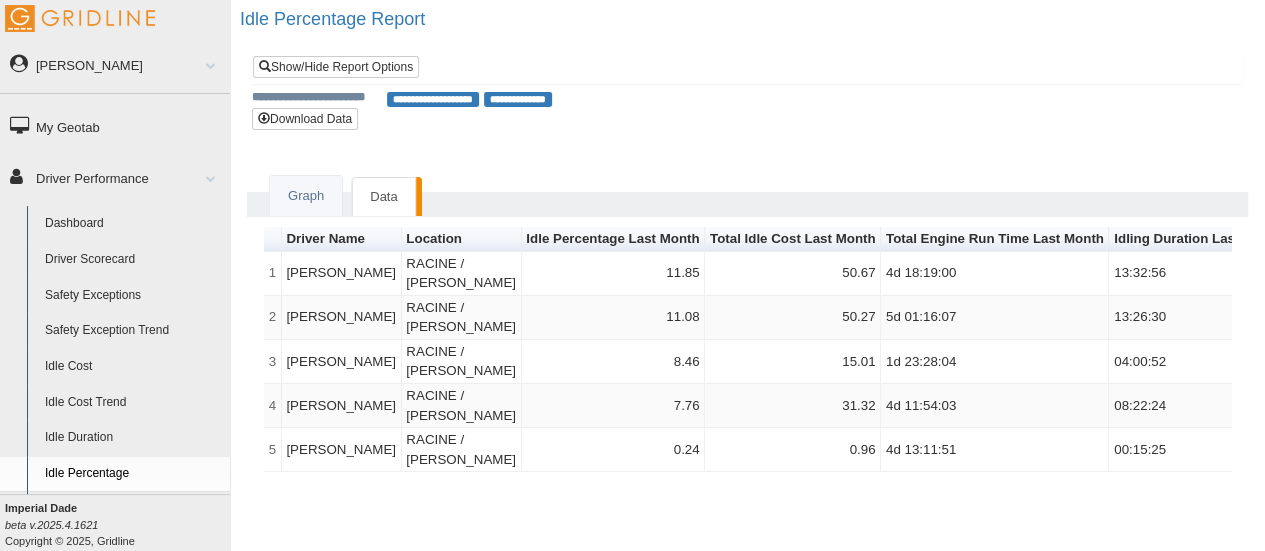 click on "Driver Performance" at bounding box center (115, 177) 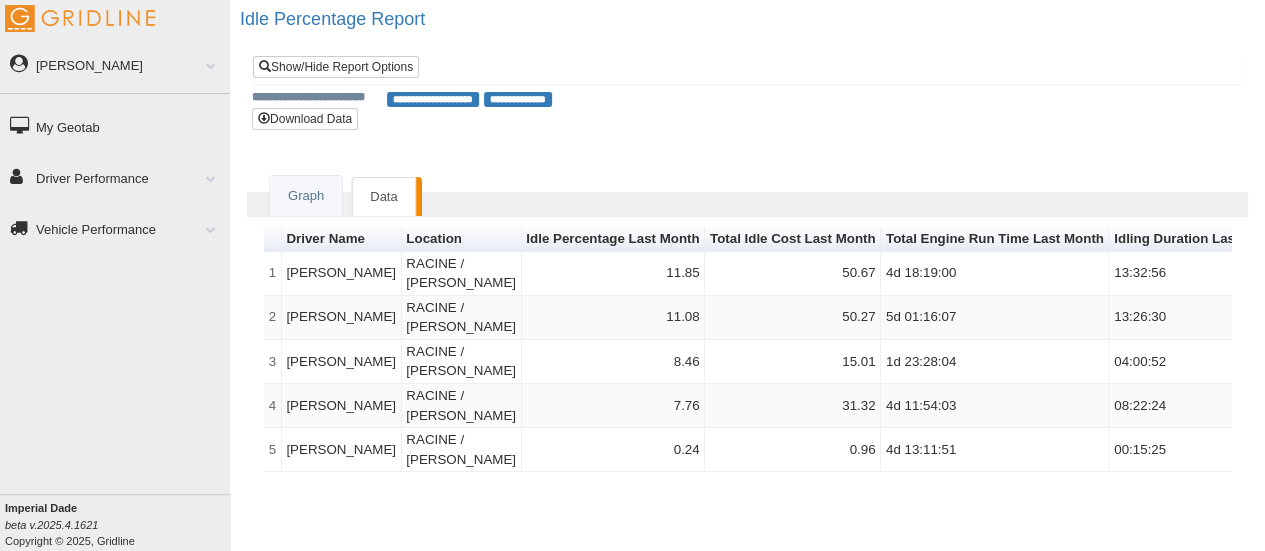 click on "My Geotab" at bounding box center [115, 126] 